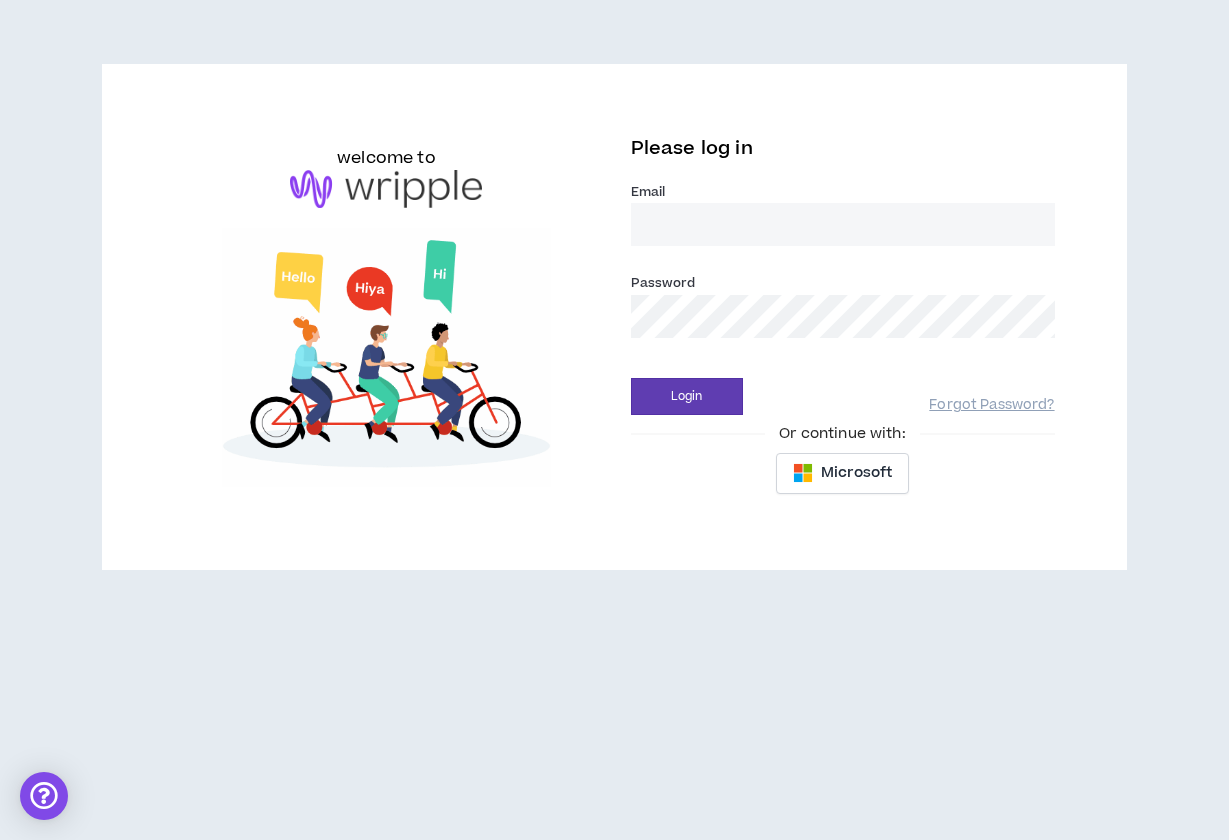 scroll, scrollTop: 0, scrollLeft: 0, axis: both 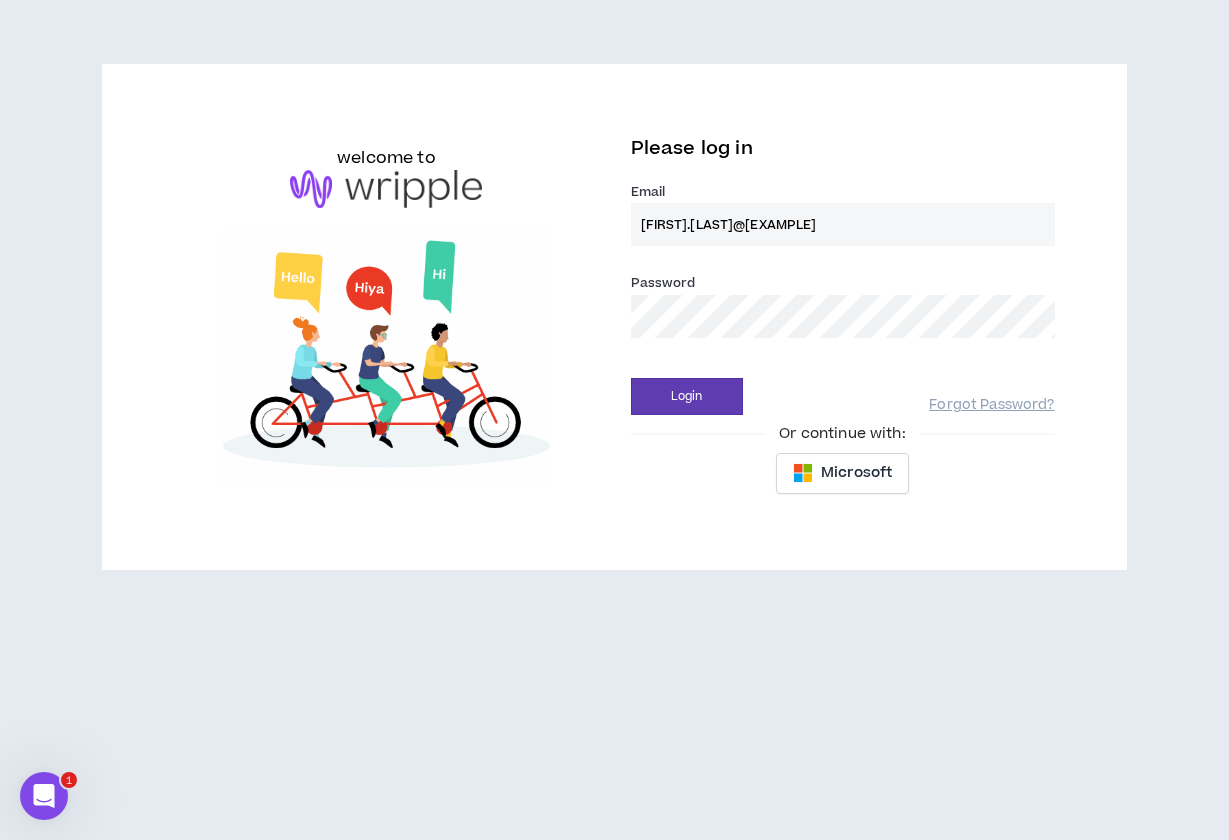click on "Login" at bounding box center (687, 396) 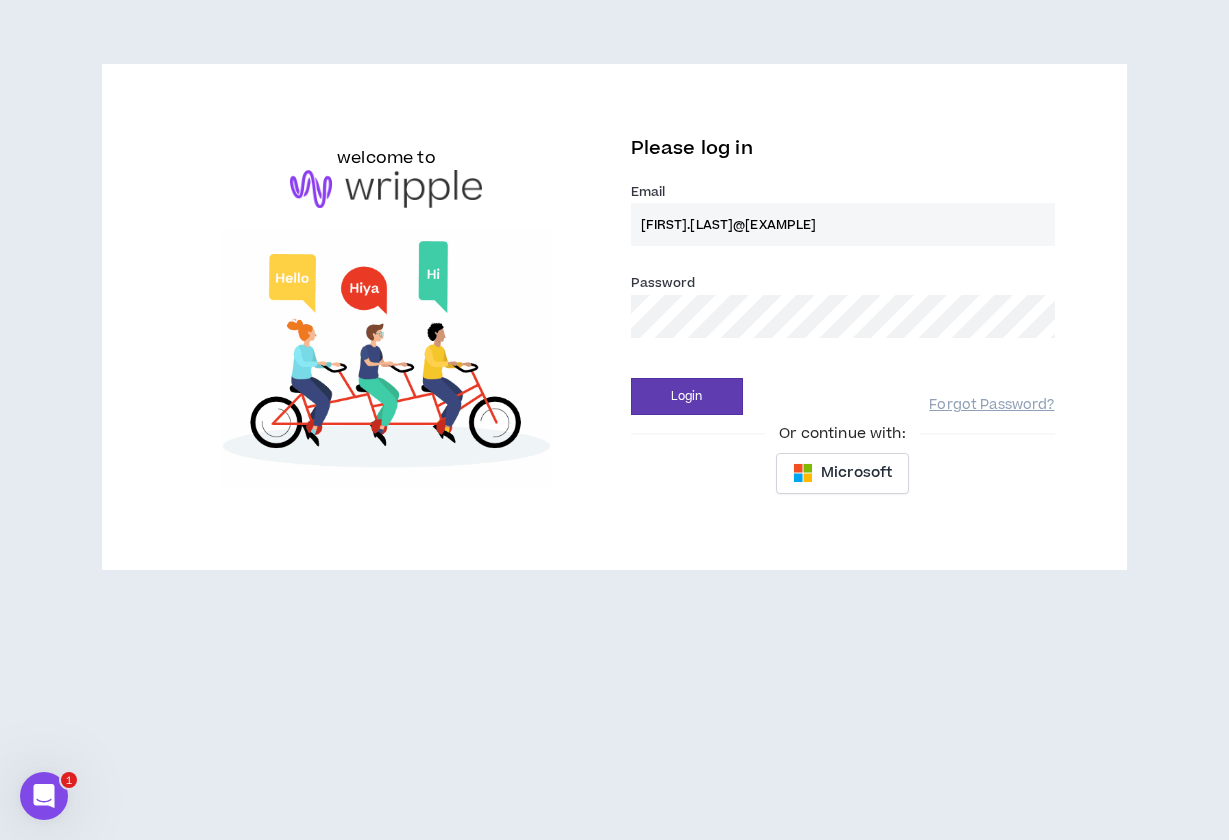 type on "[FIRST].[LAST]@[EXAMPLE]" 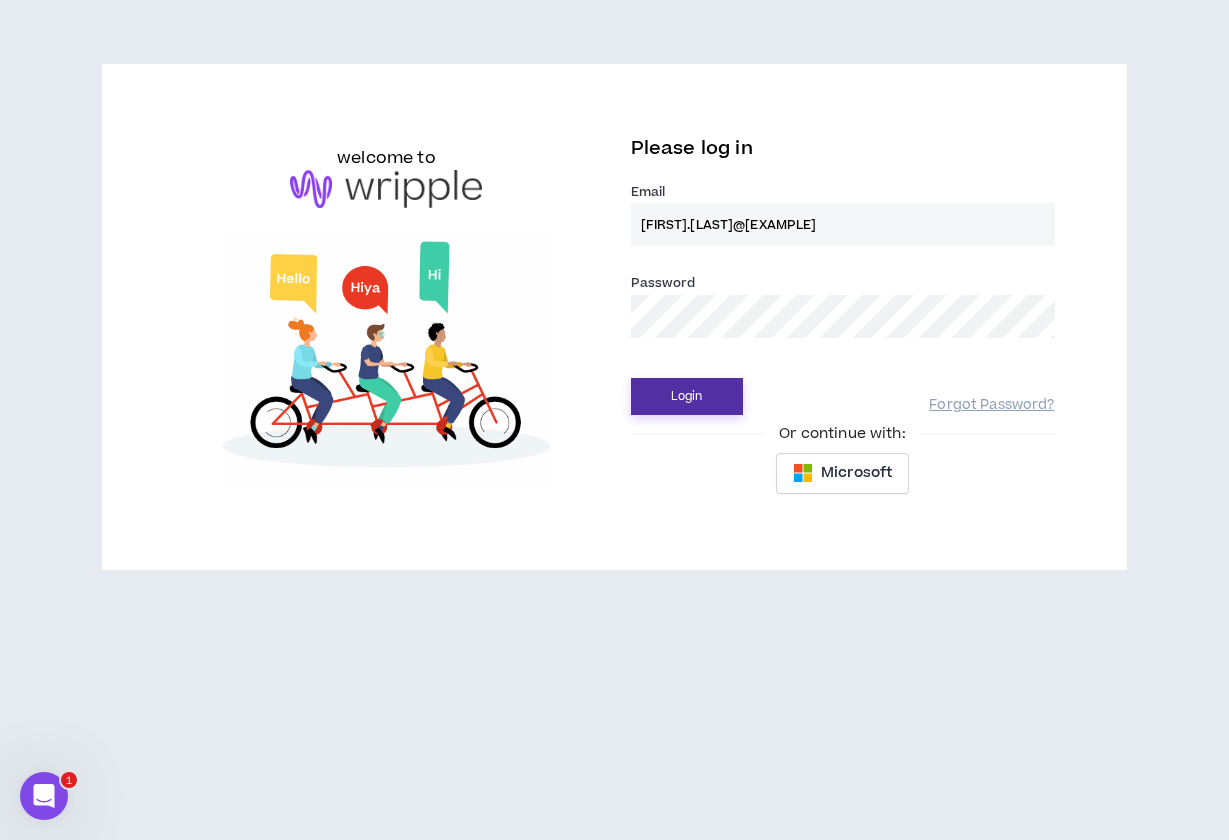 click on "Login" at bounding box center [687, 396] 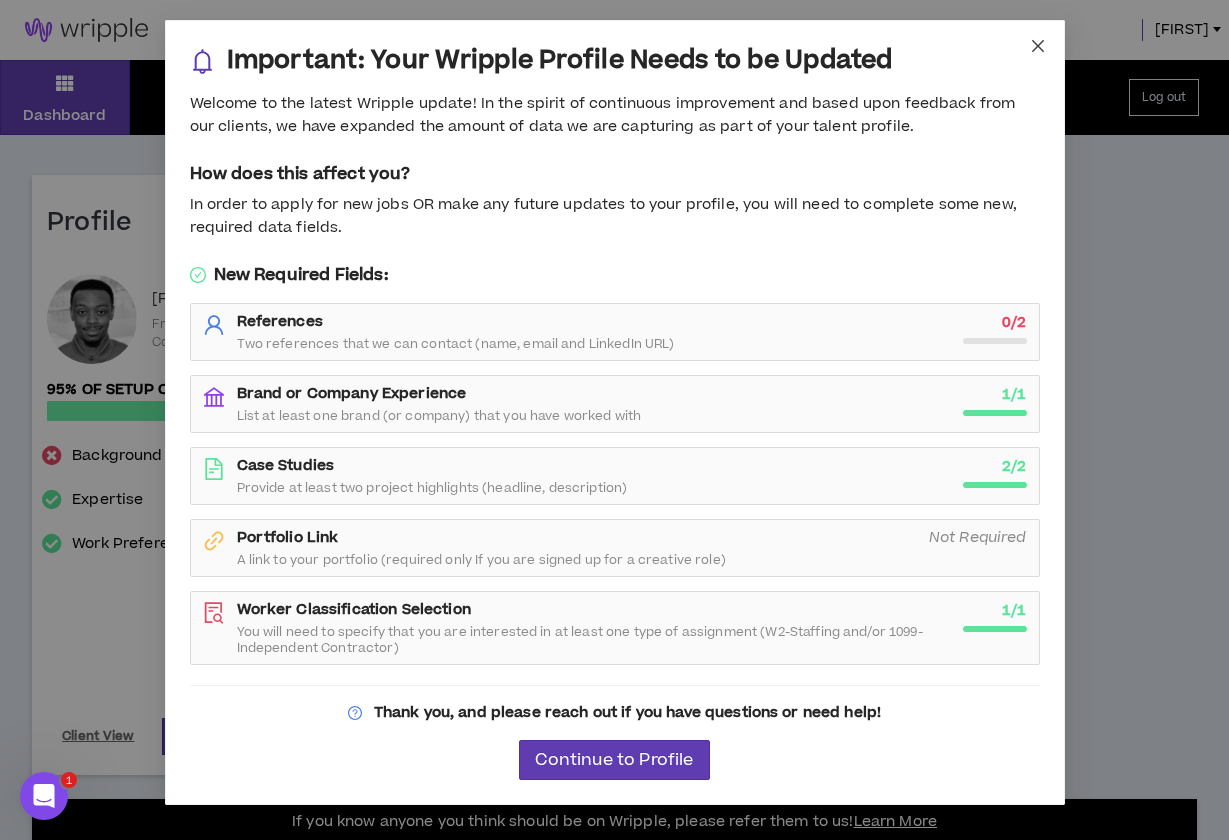 click 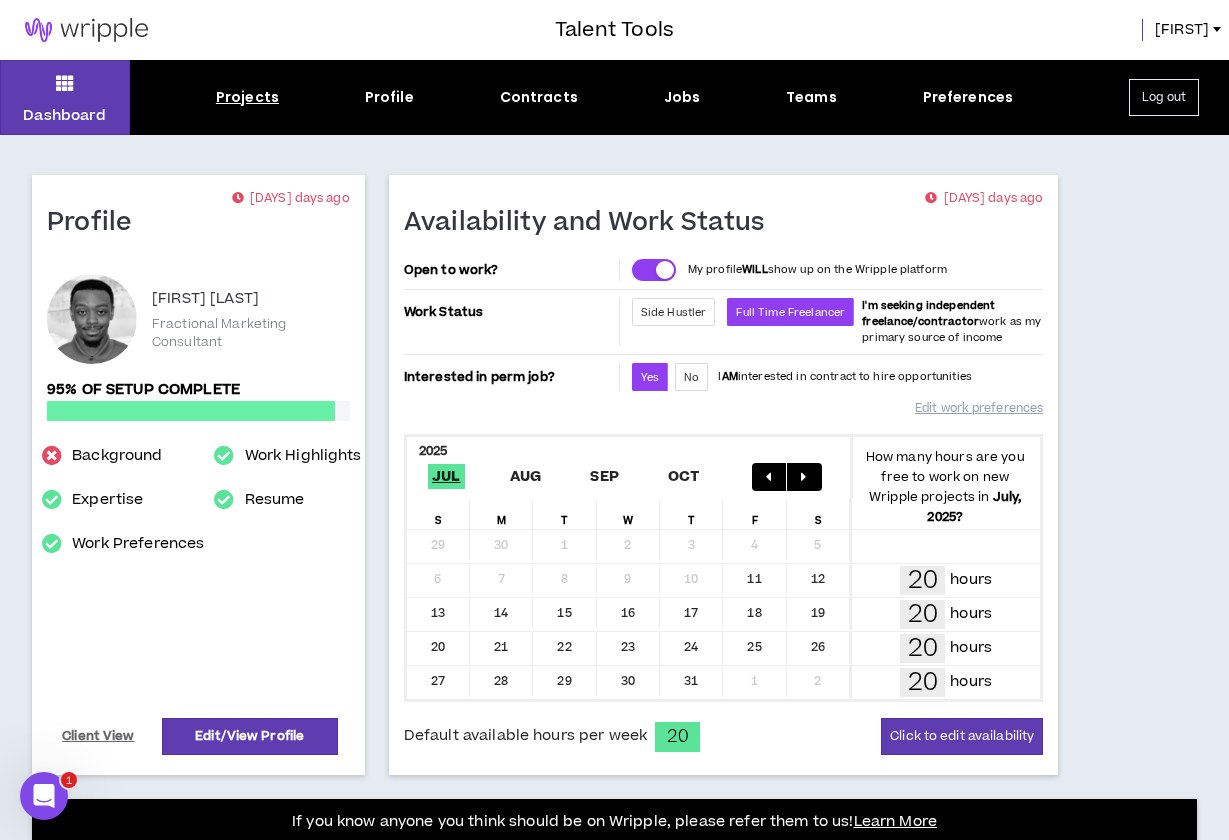 click on "Projects" at bounding box center (247, 97) 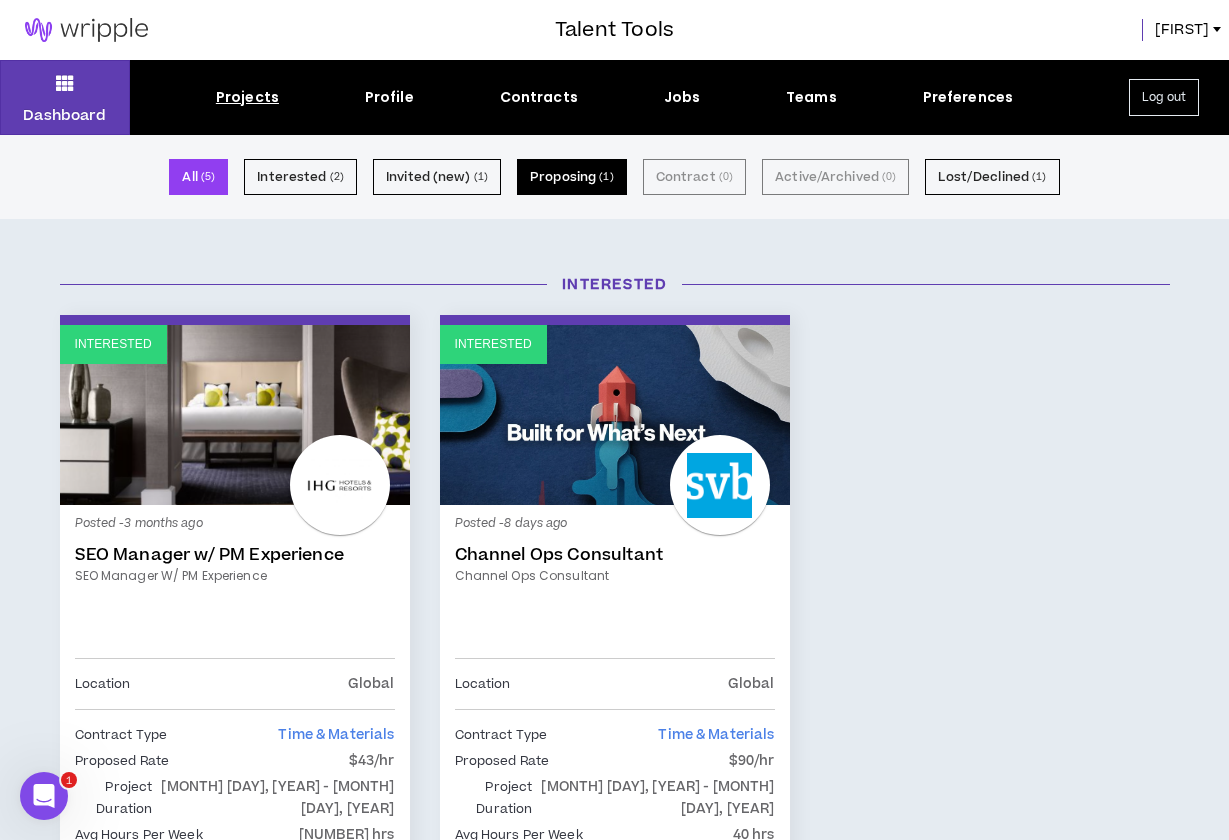 click on "Proposing   ( 1 )" at bounding box center (572, 177) 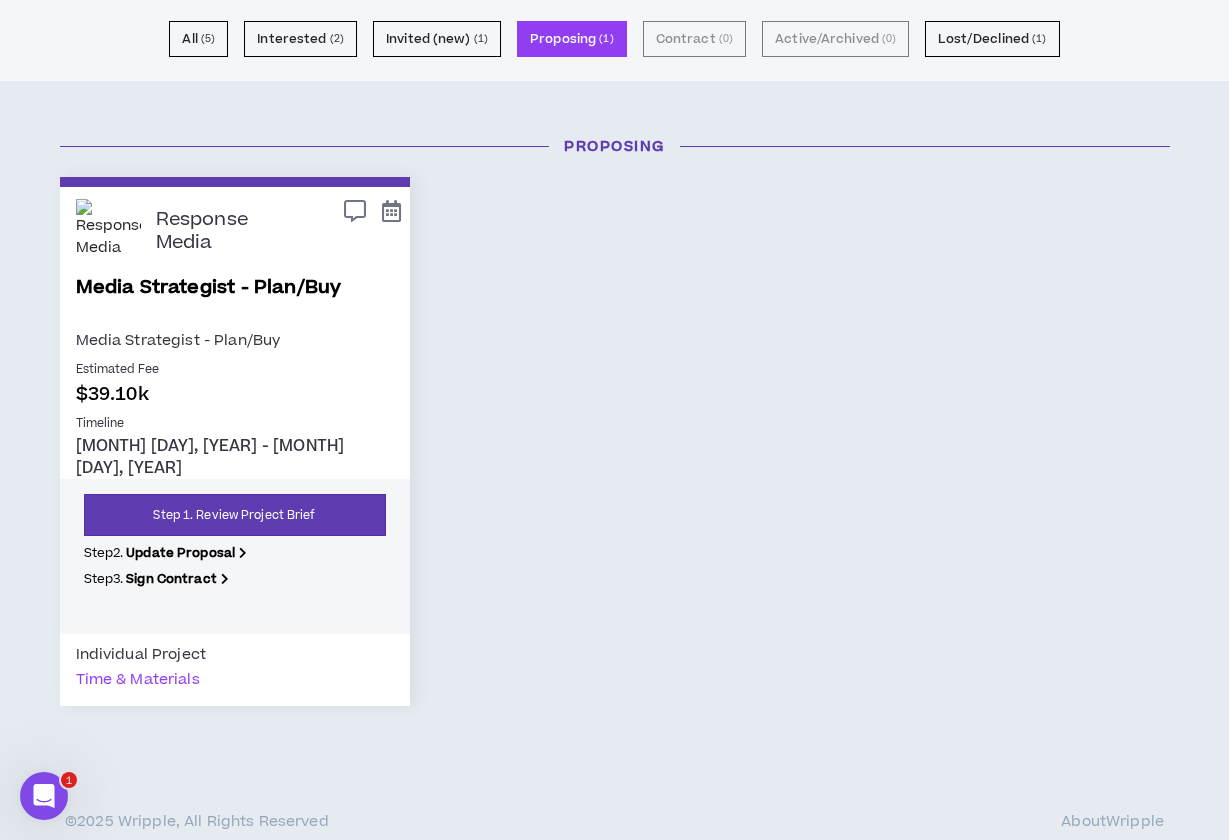 scroll, scrollTop: 138, scrollLeft: 0, axis: vertical 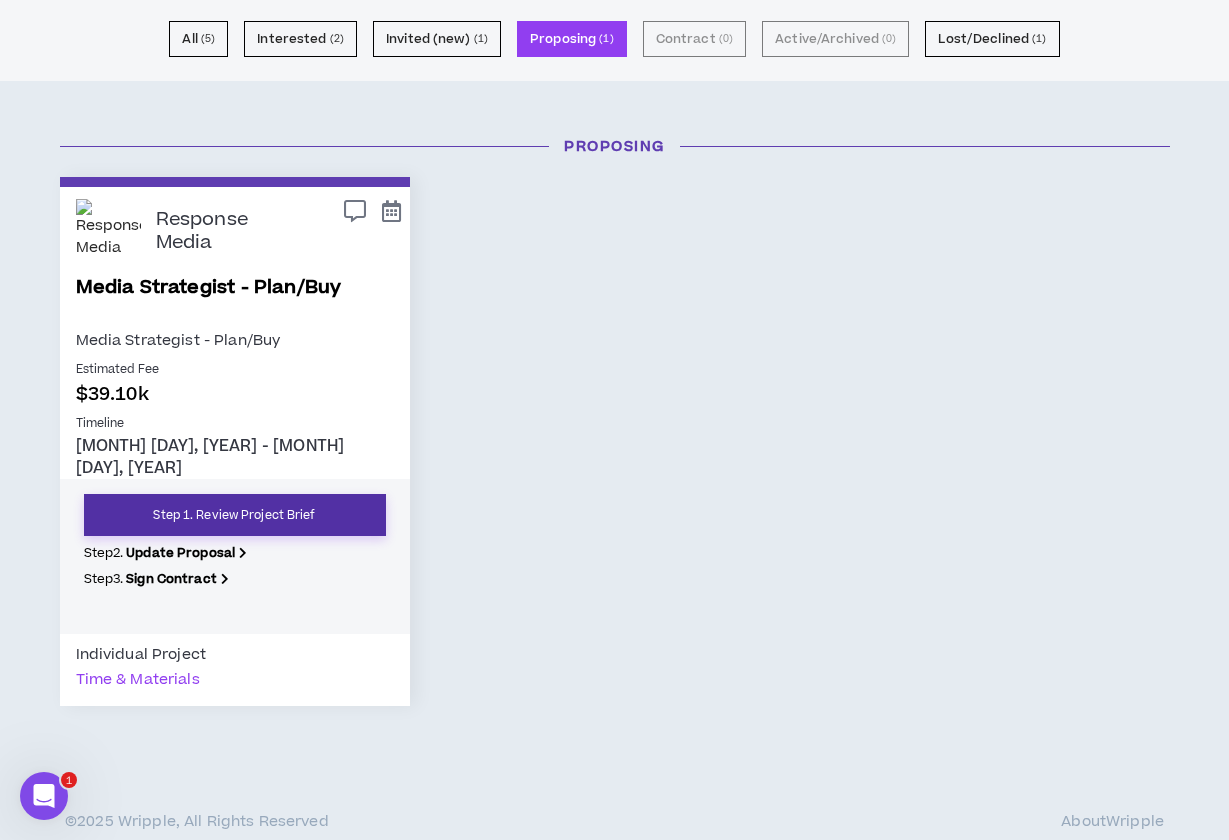 click on "Step 1. Review Project Brief" at bounding box center [235, 515] 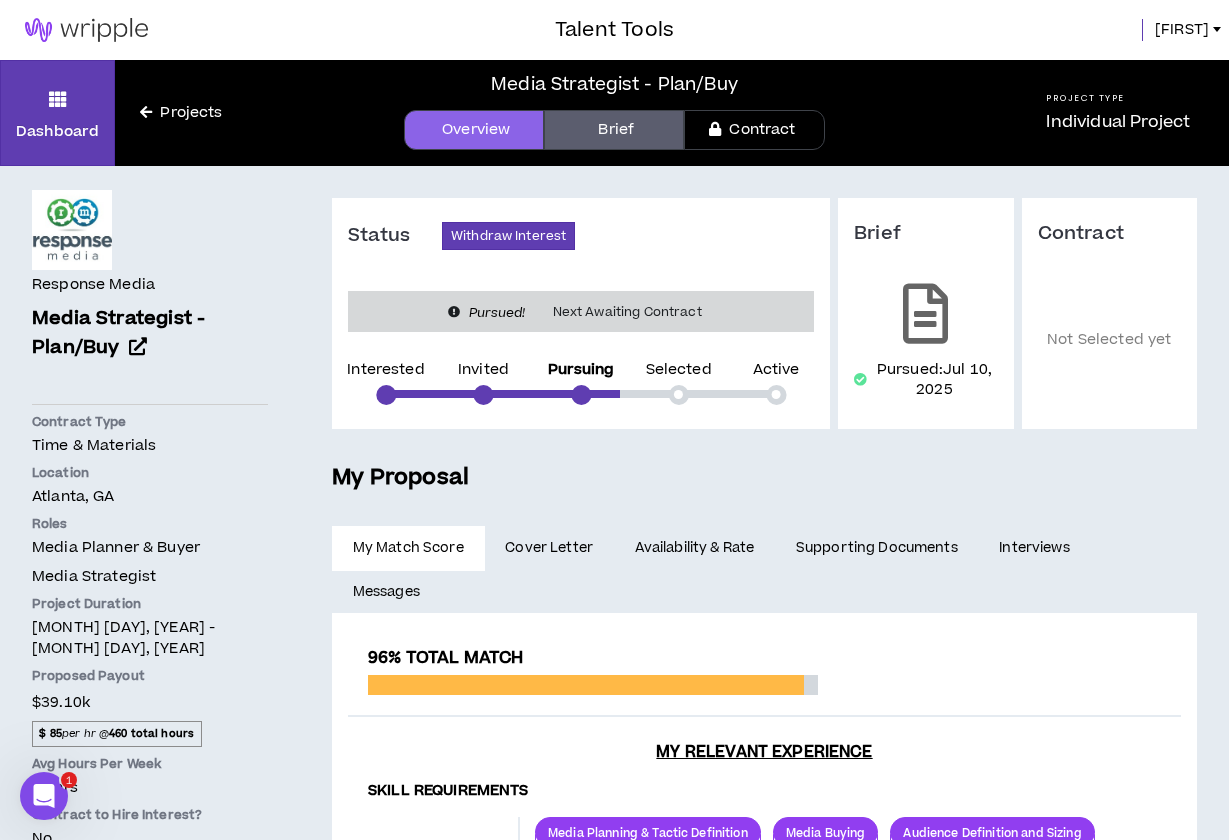 scroll, scrollTop: 0, scrollLeft: 0, axis: both 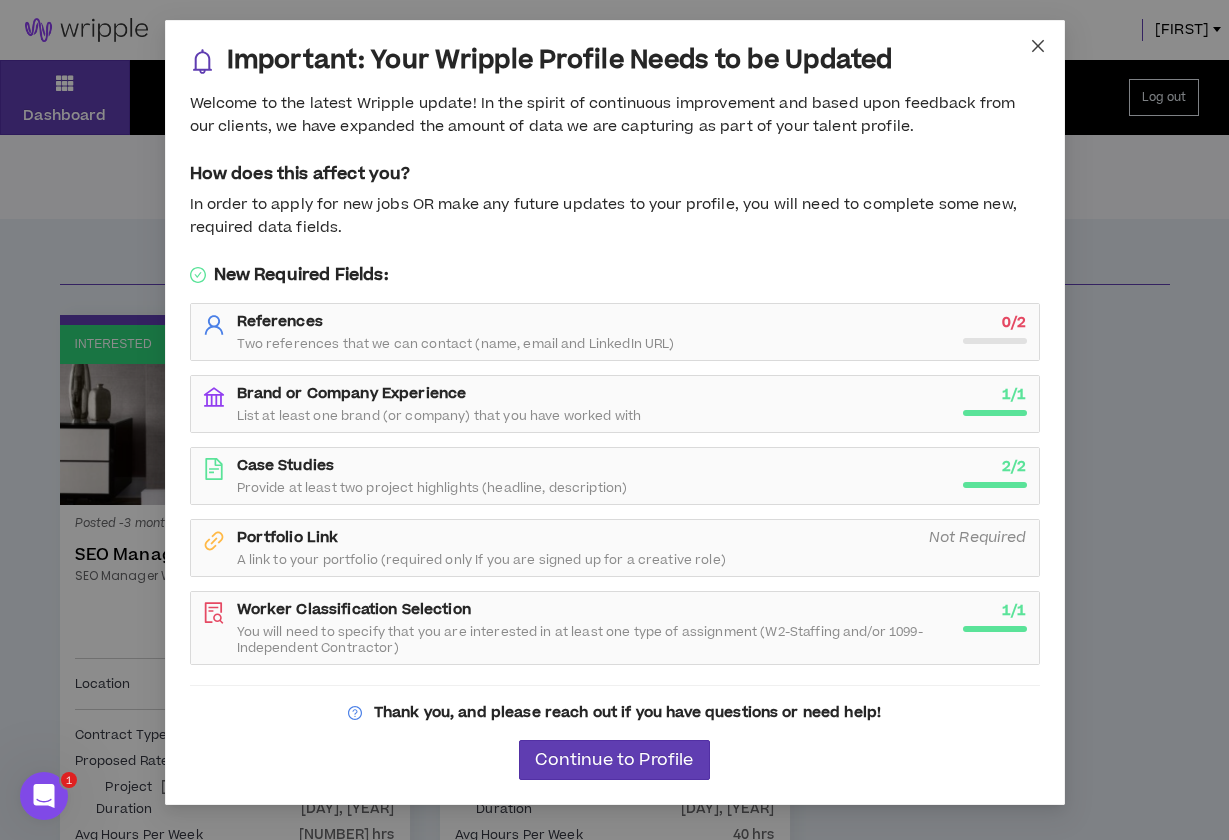 click 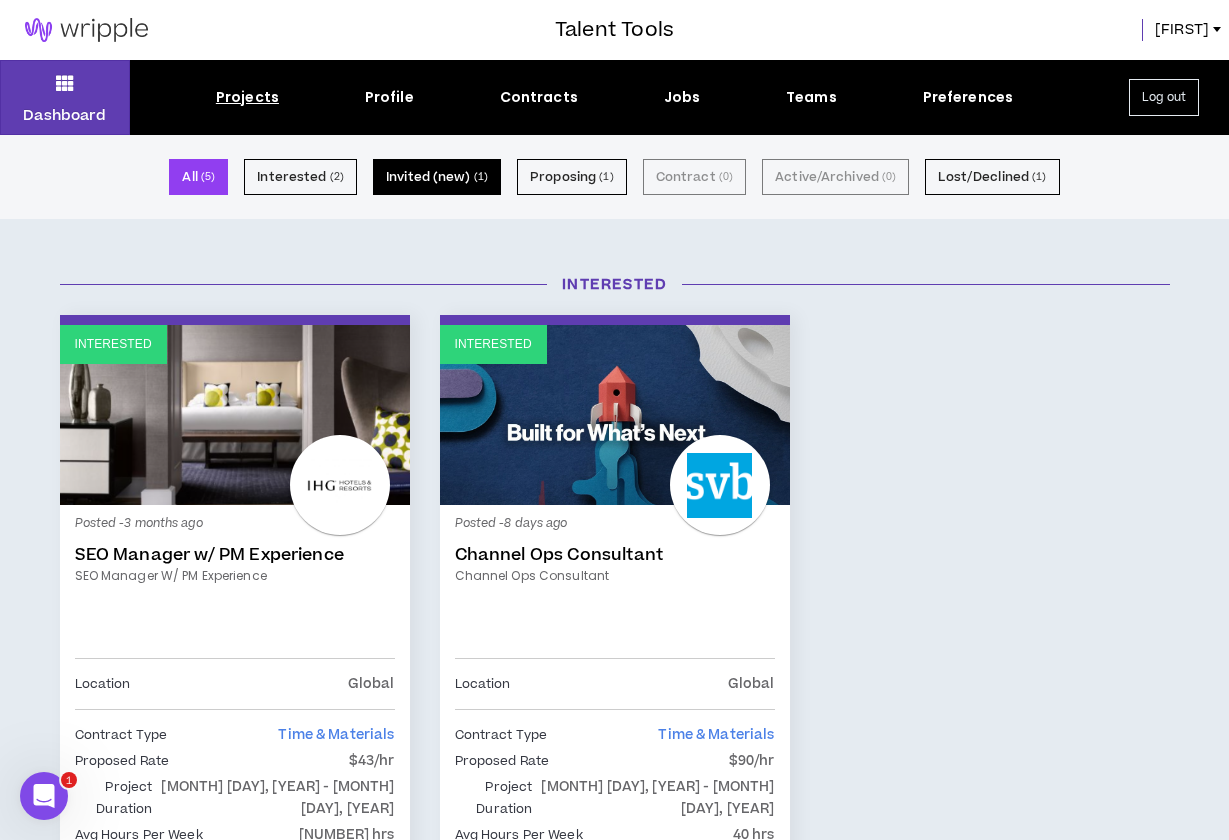 click on "Invited (new)   ( 1 )" at bounding box center [437, 177] 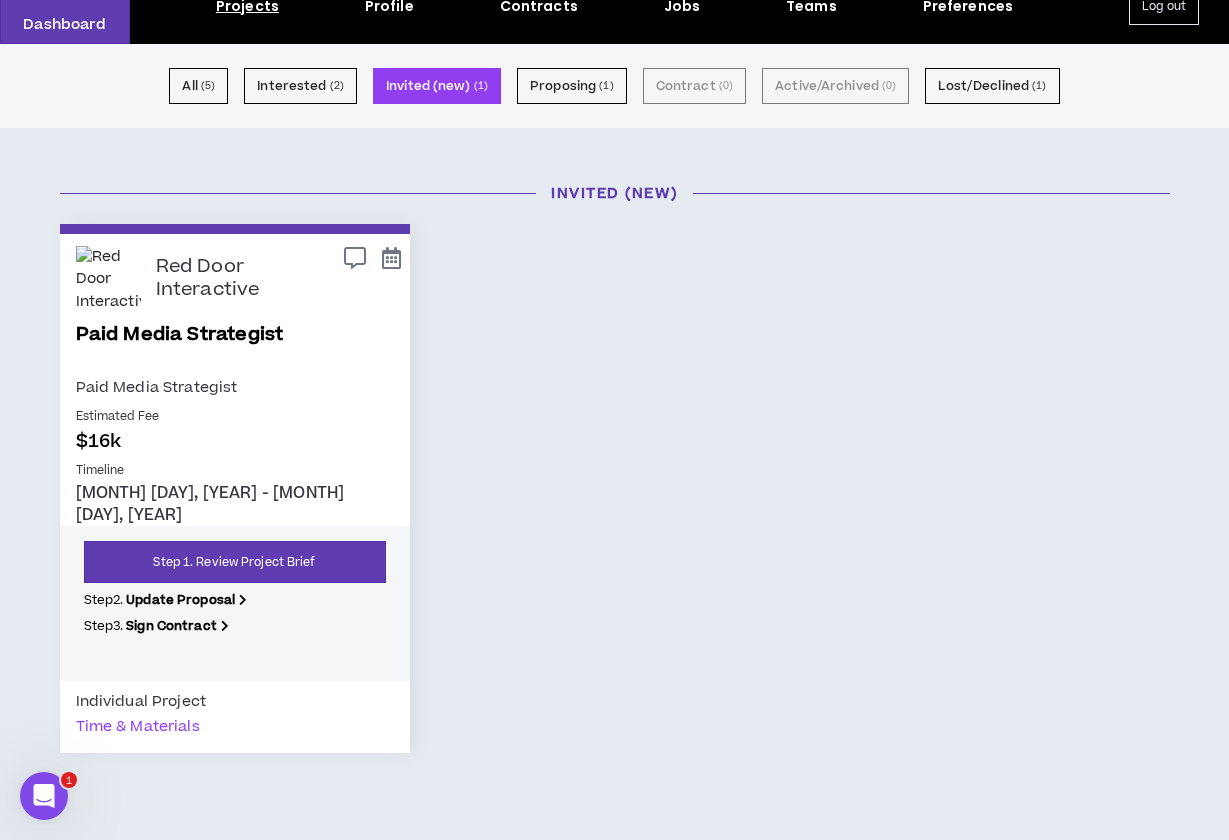scroll, scrollTop: 91, scrollLeft: 0, axis: vertical 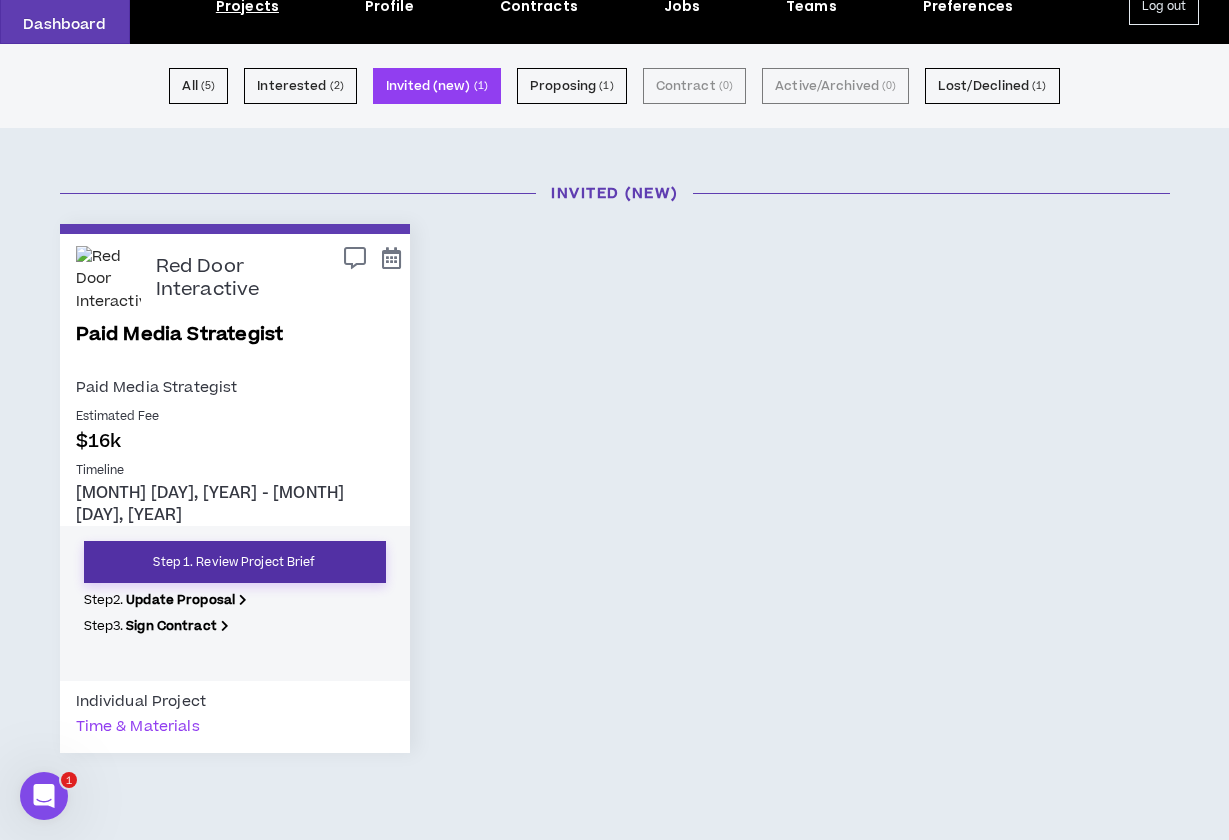 click on "Step 1. Review Project Brief" at bounding box center [235, 562] 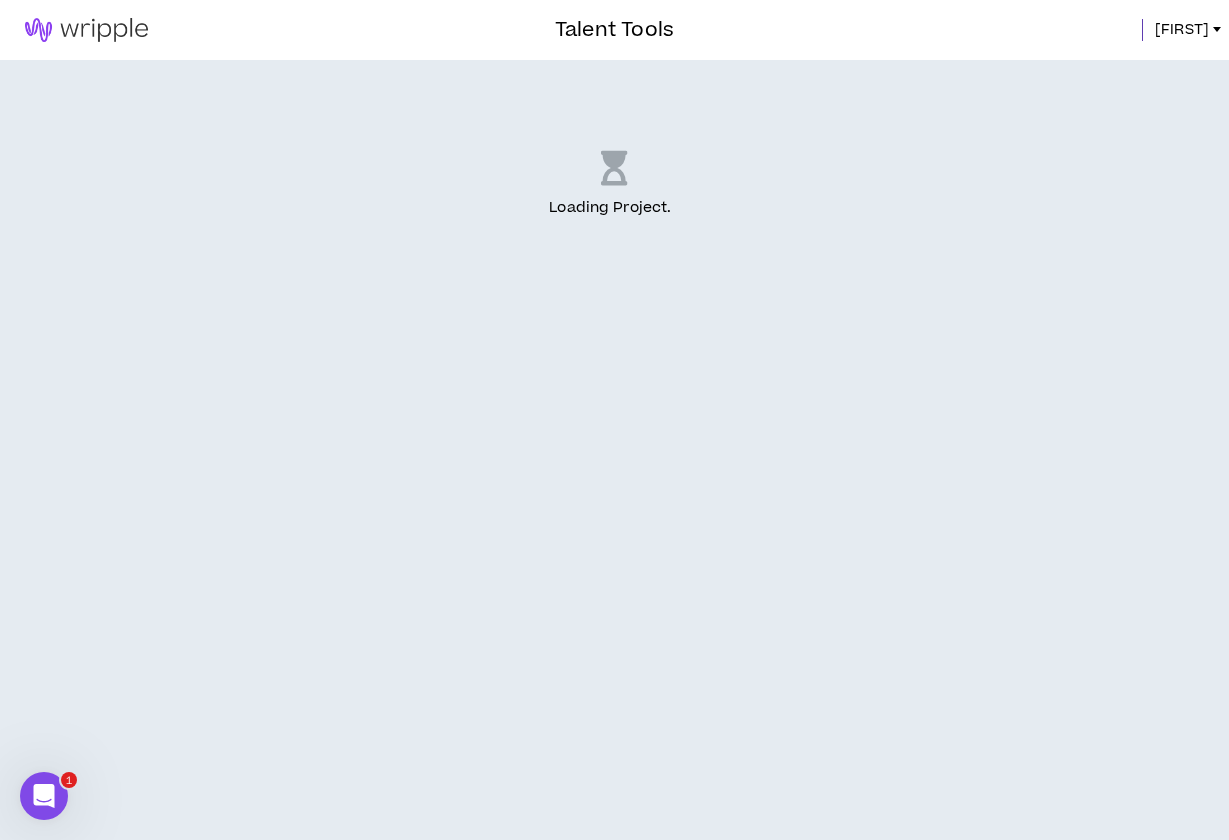 scroll, scrollTop: 0, scrollLeft: 0, axis: both 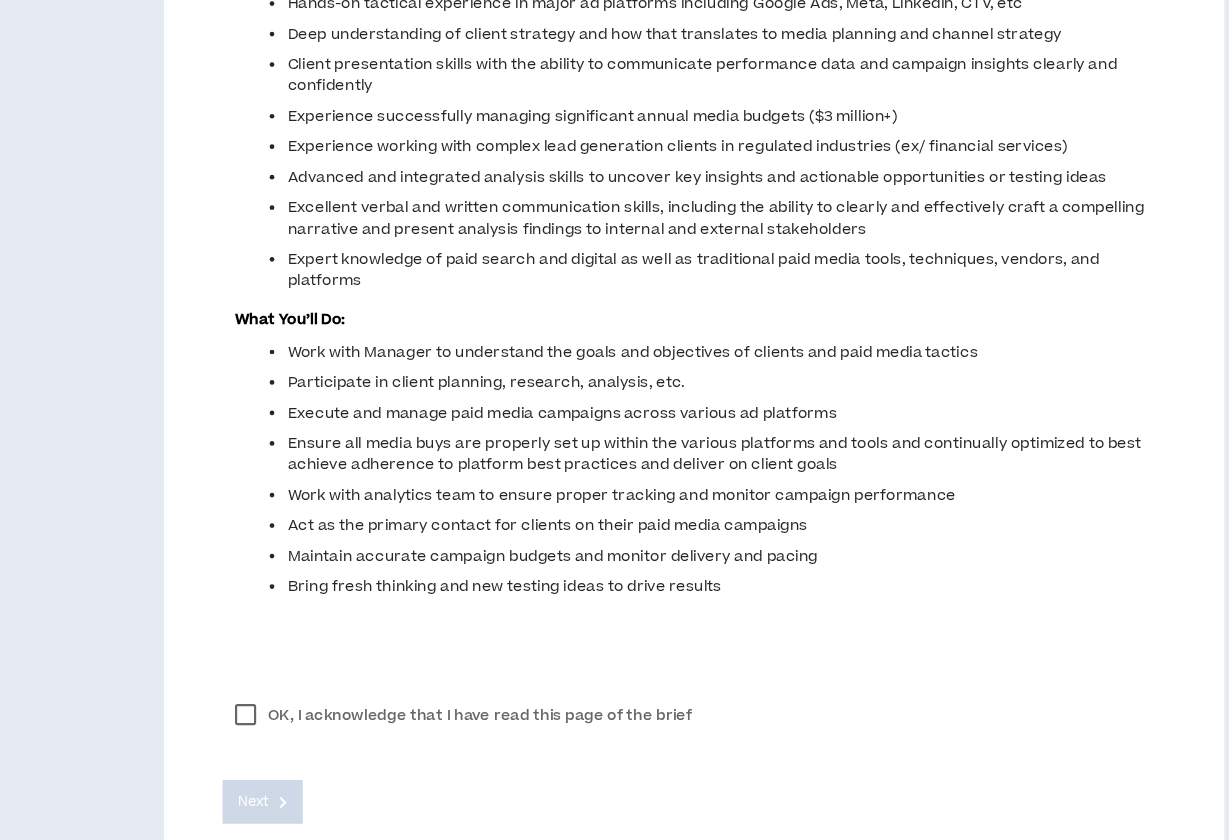 click on "OK, I acknowledge that I have read this page of the brief" at bounding box center [568, 734] 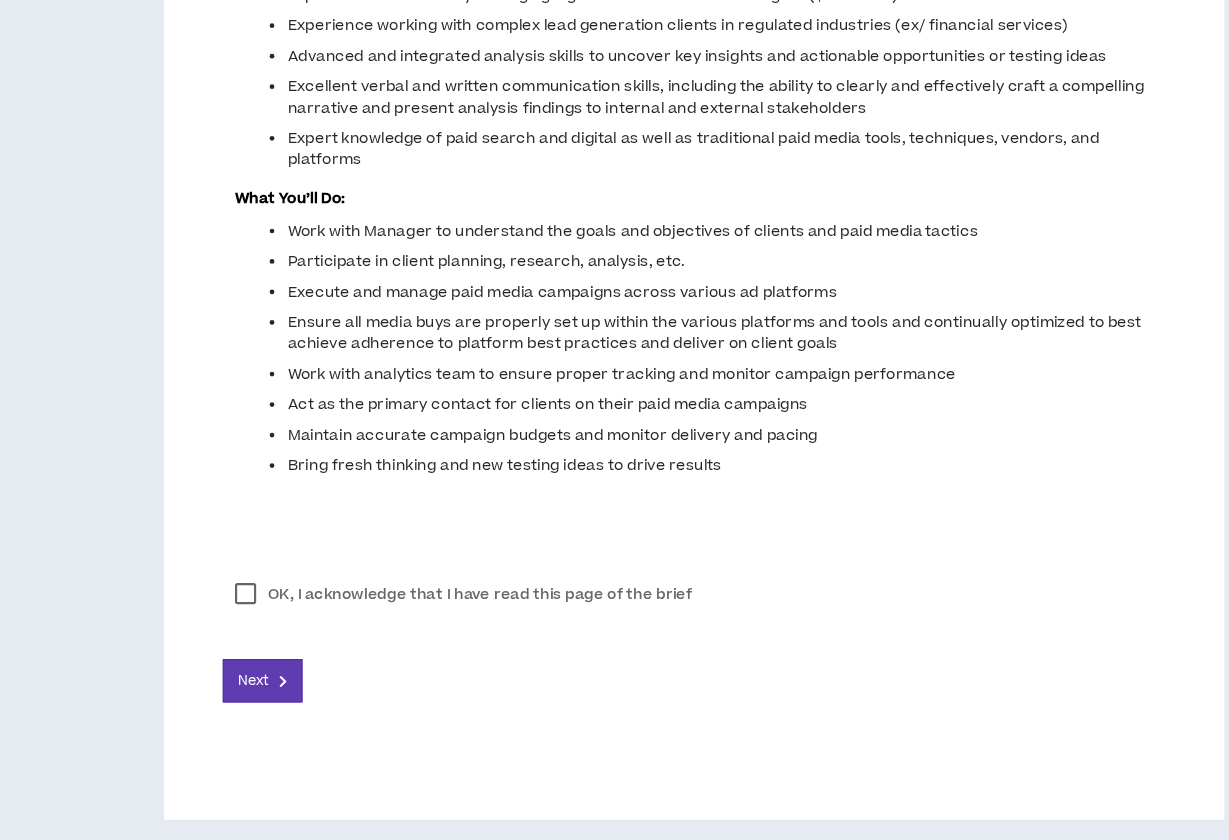 scroll, scrollTop: 1229, scrollLeft: 0, axis: vertical 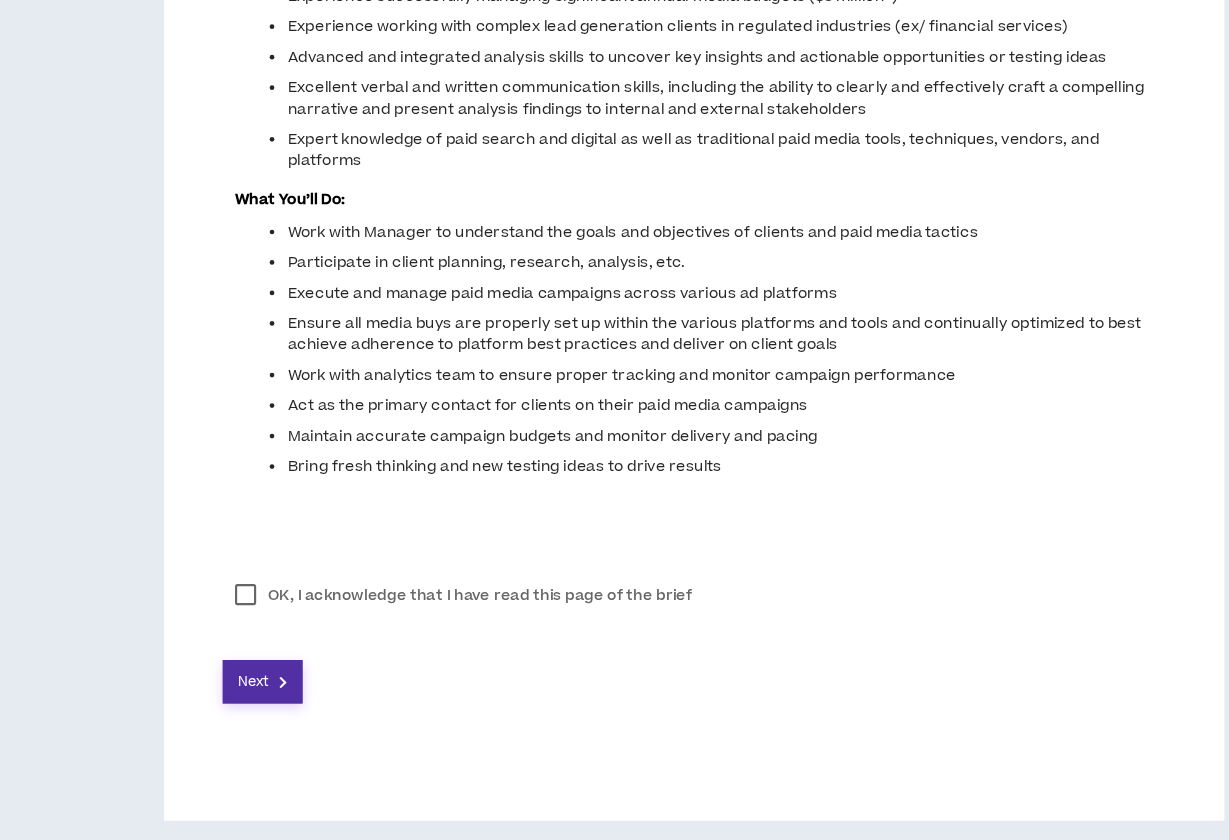 click at bounding box center (414, 704) 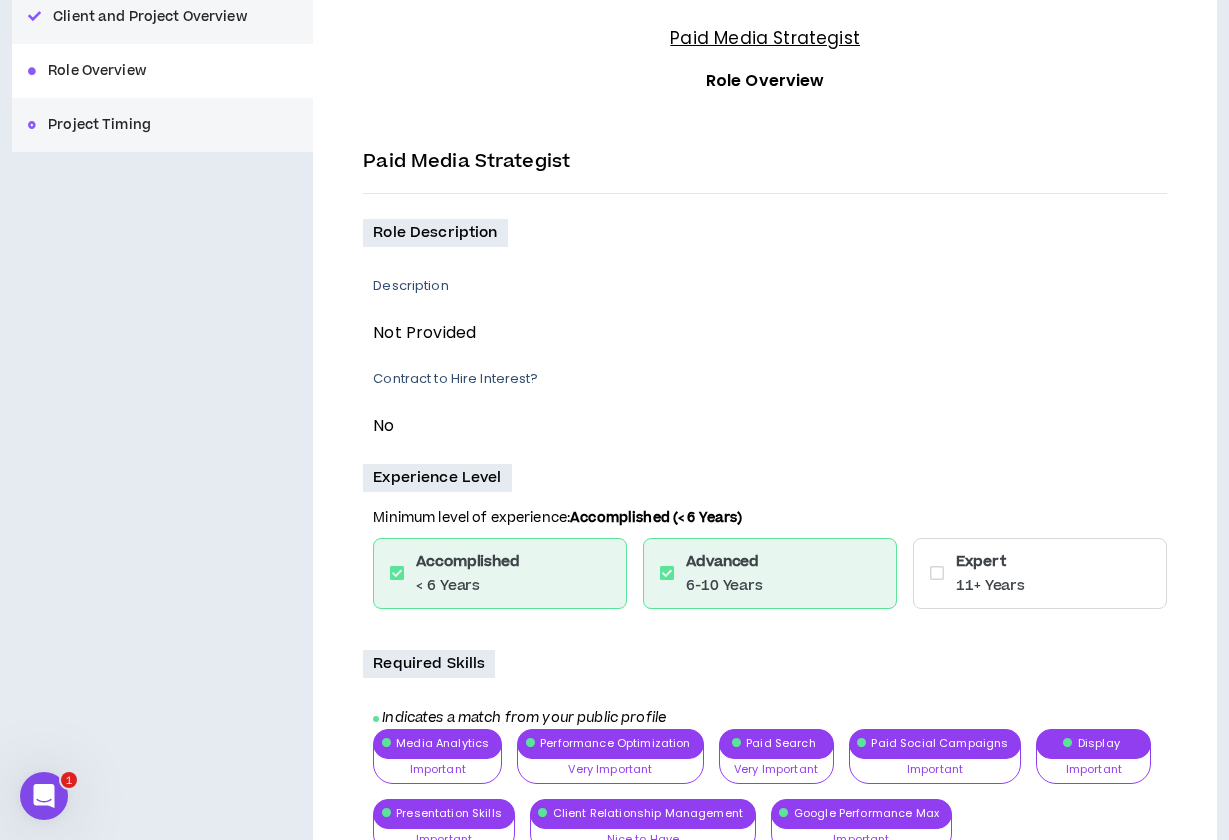 scroll, scrollTop: 261, scrollLeft: 0, axis: vertical 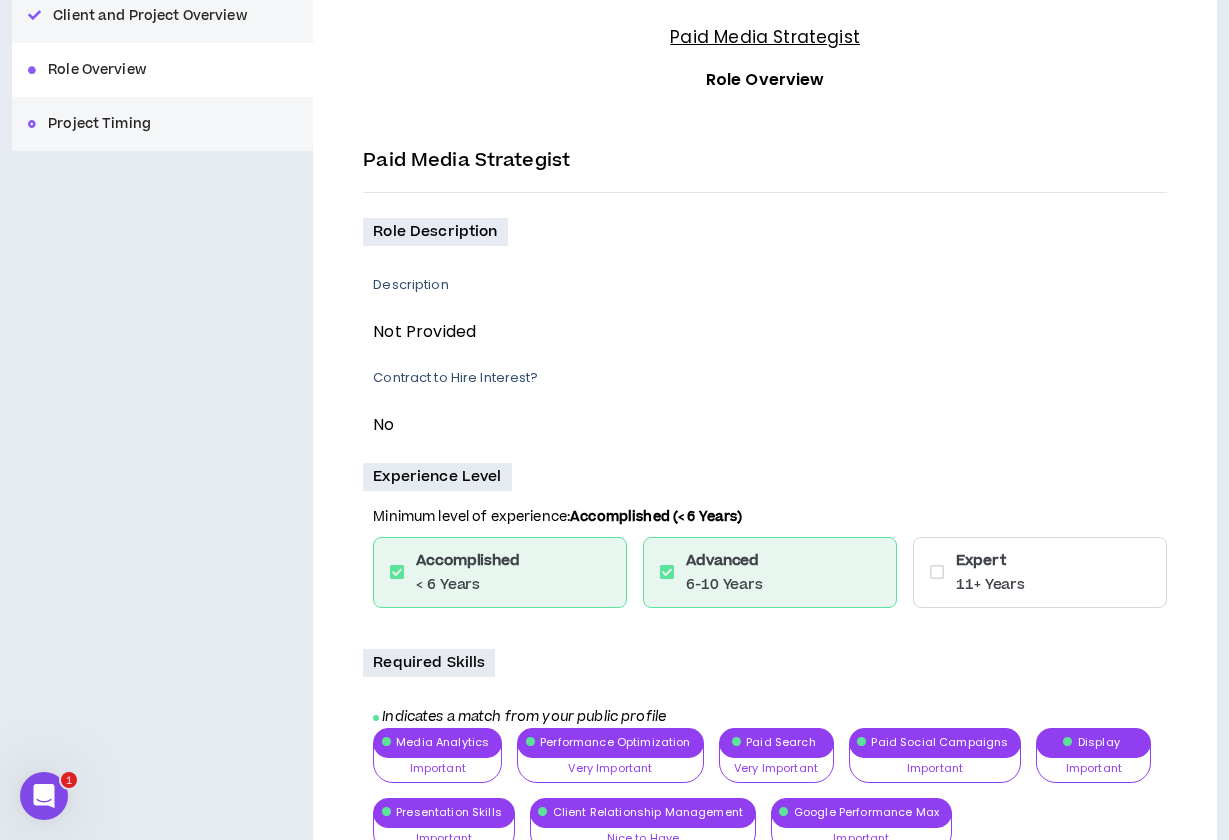 click at bounding box center [397, 572] 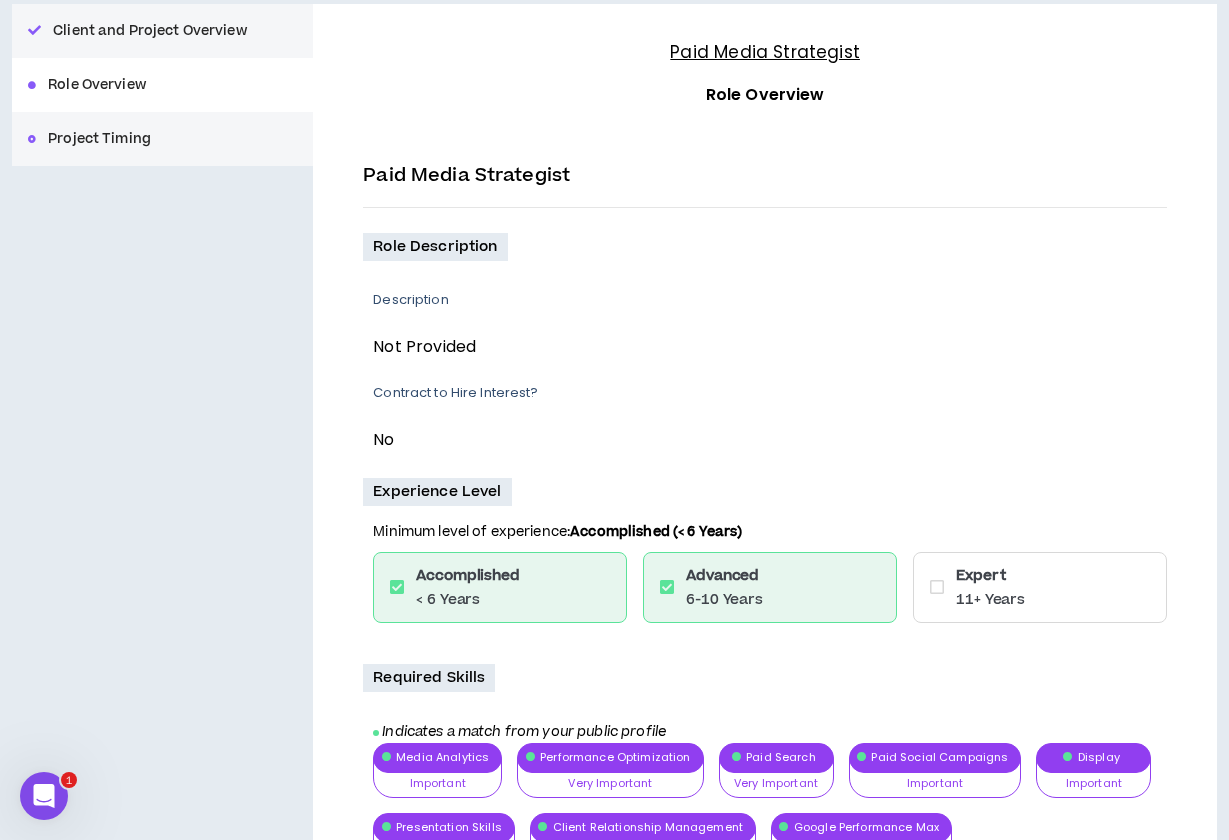 scroll, scrollTop: 294, scrollLeft: 0, axis: vertical 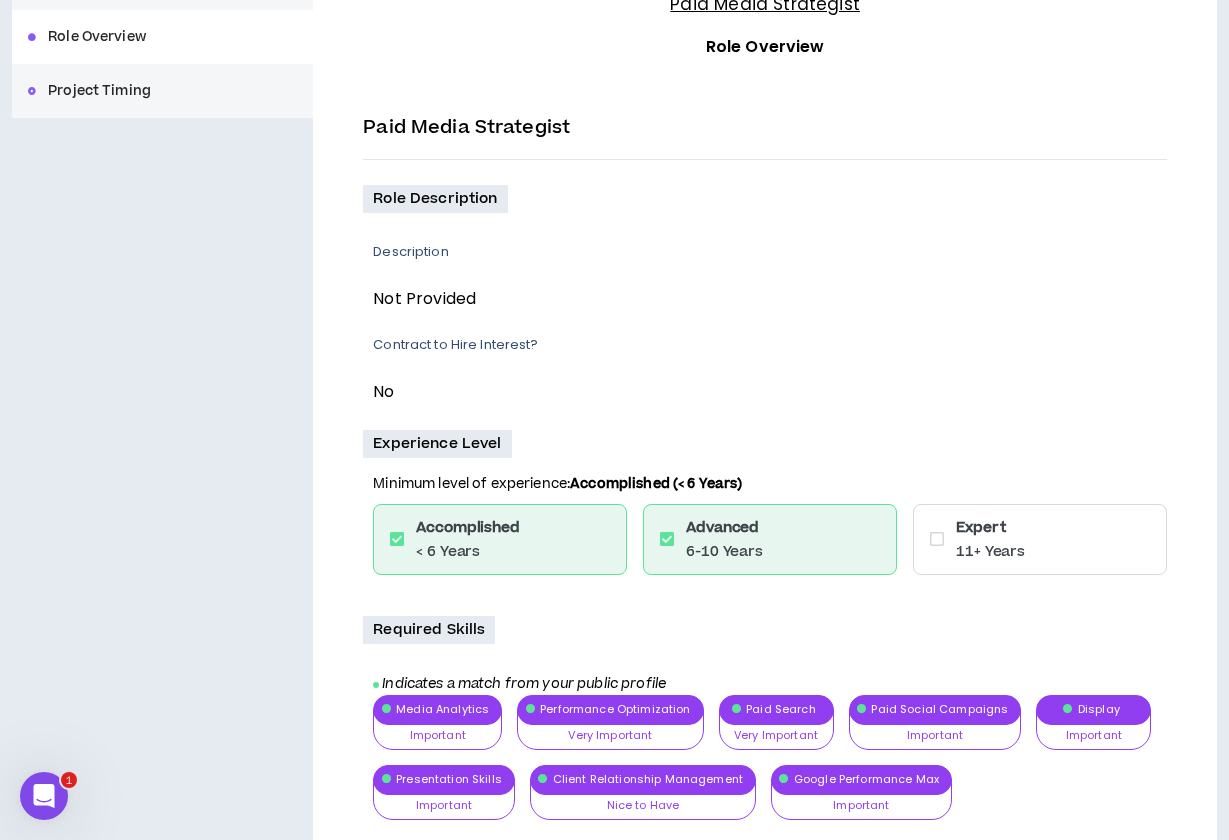 click at bounding box center (937, 539) 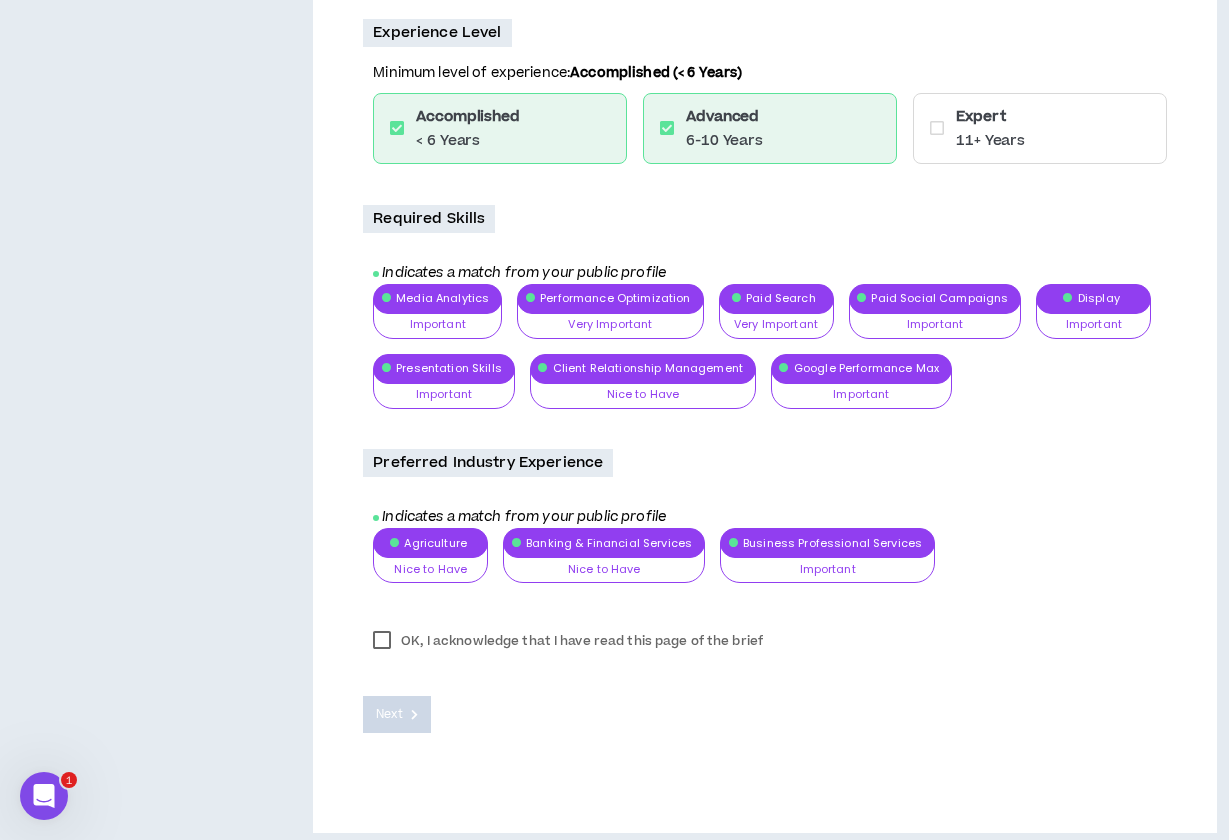 scroll, scrollTop: 706, scrollLeft: 0, axis: vertical 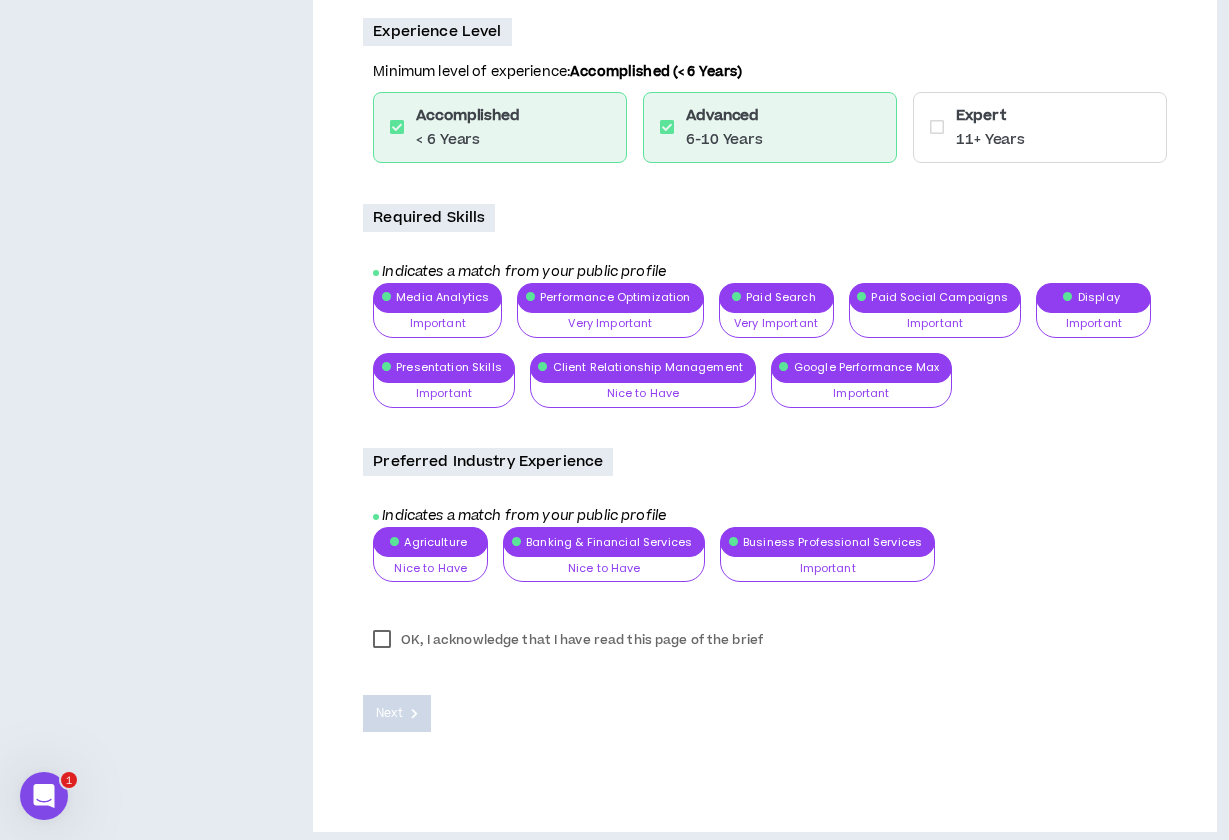 click on "OK, I acknowledge that I have read this page of the brief" at bounding box center [568, 640] 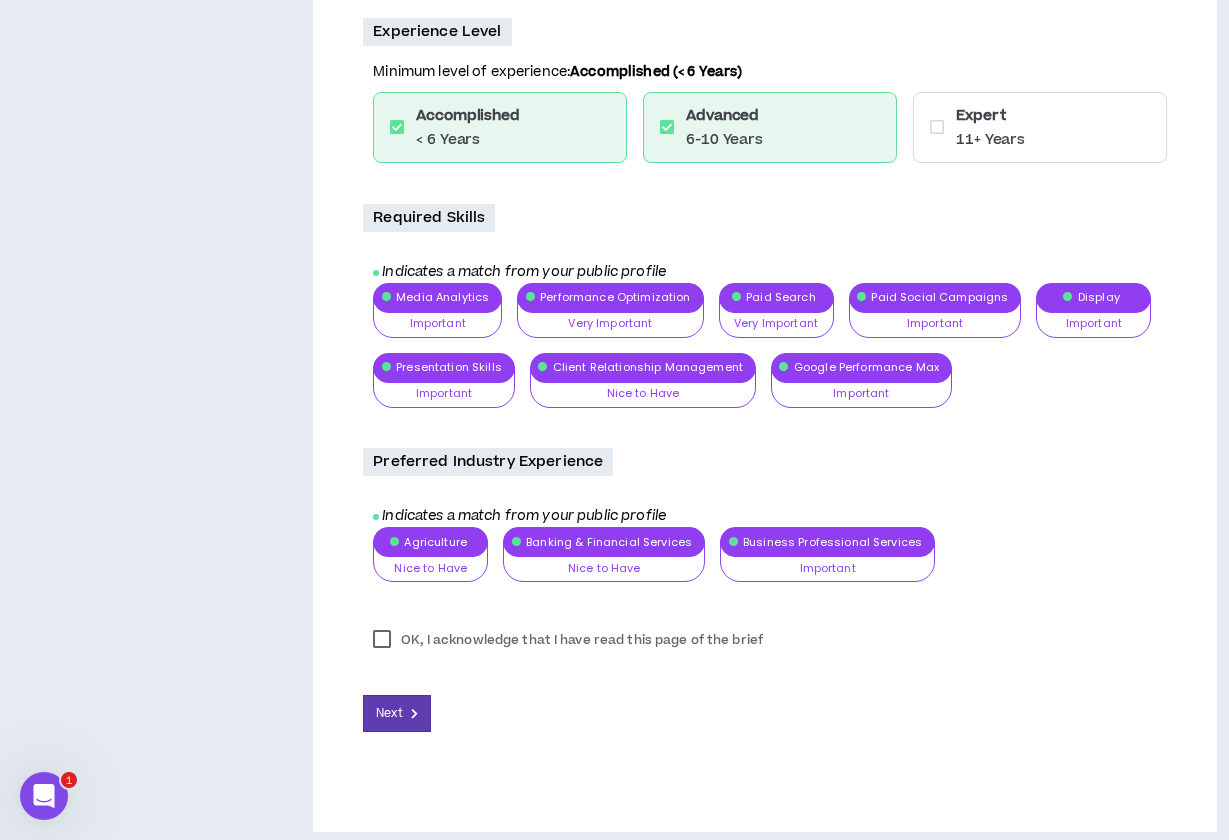 click at bounding box center [937, 127] 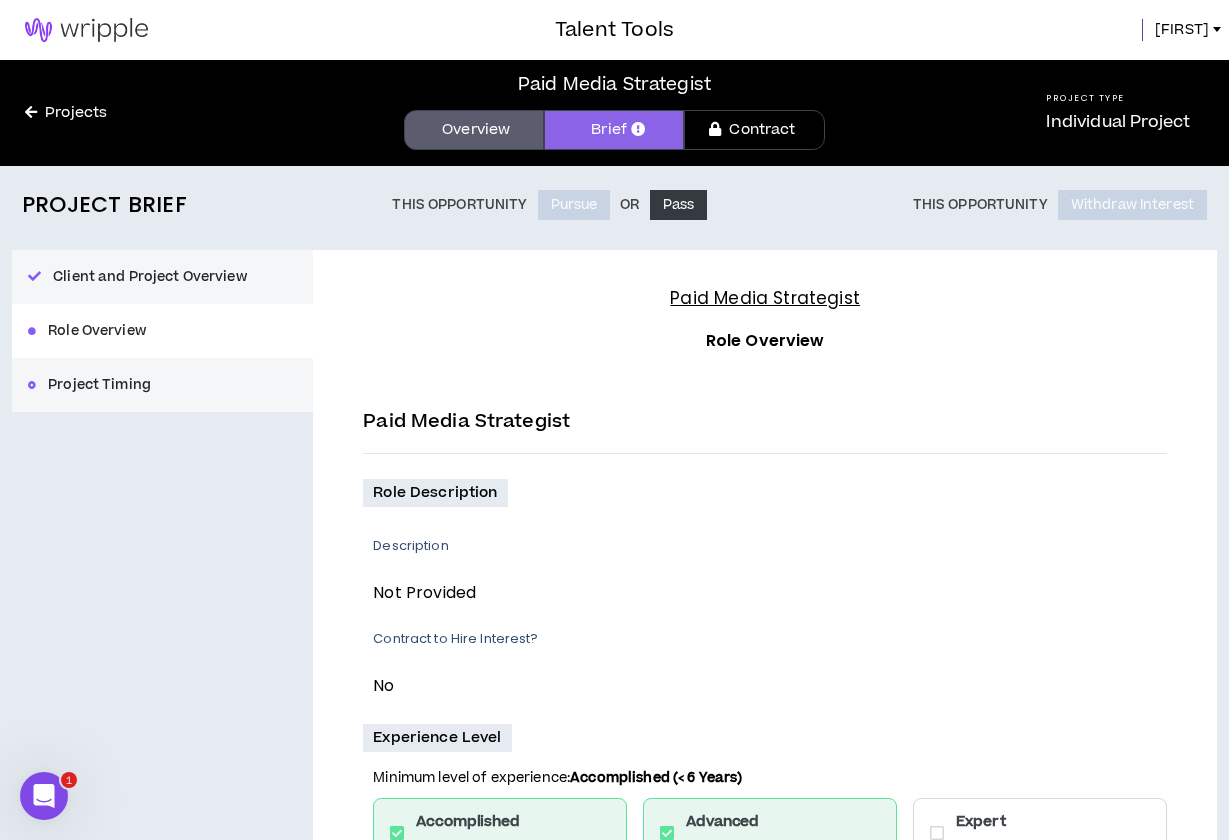 scroll, scrollTop: 0, scrollLeft: 0, axis: both 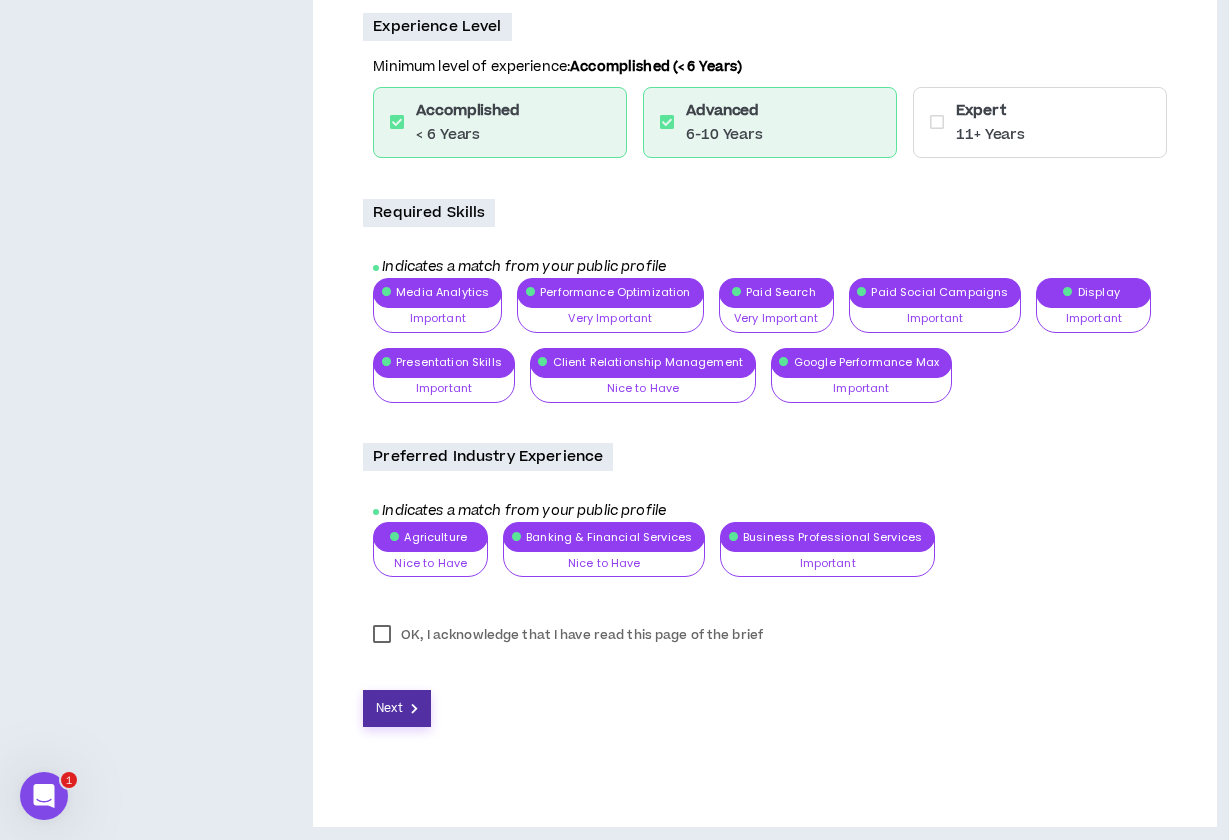 click on "Next" at bounding box center (389, 708) 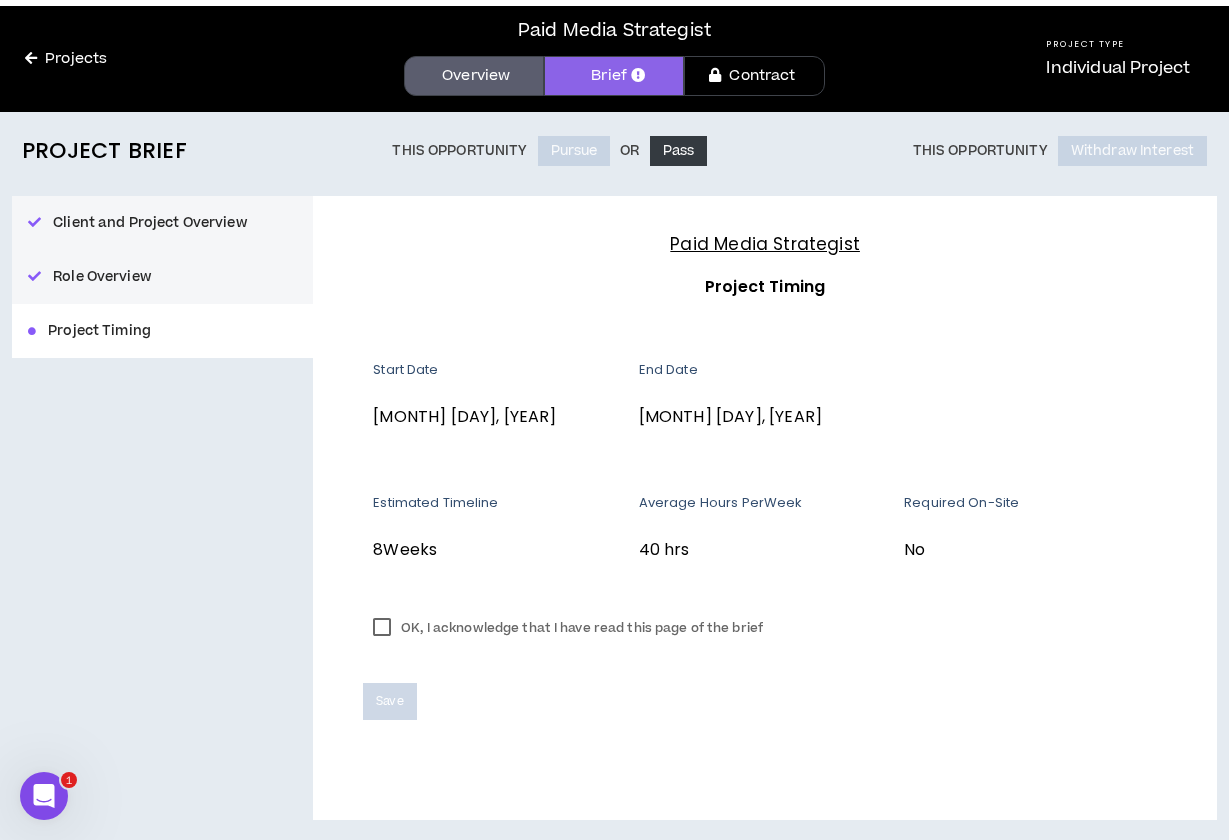 scroll, scrollTop: 0, scrollLeft: 0, axis: both 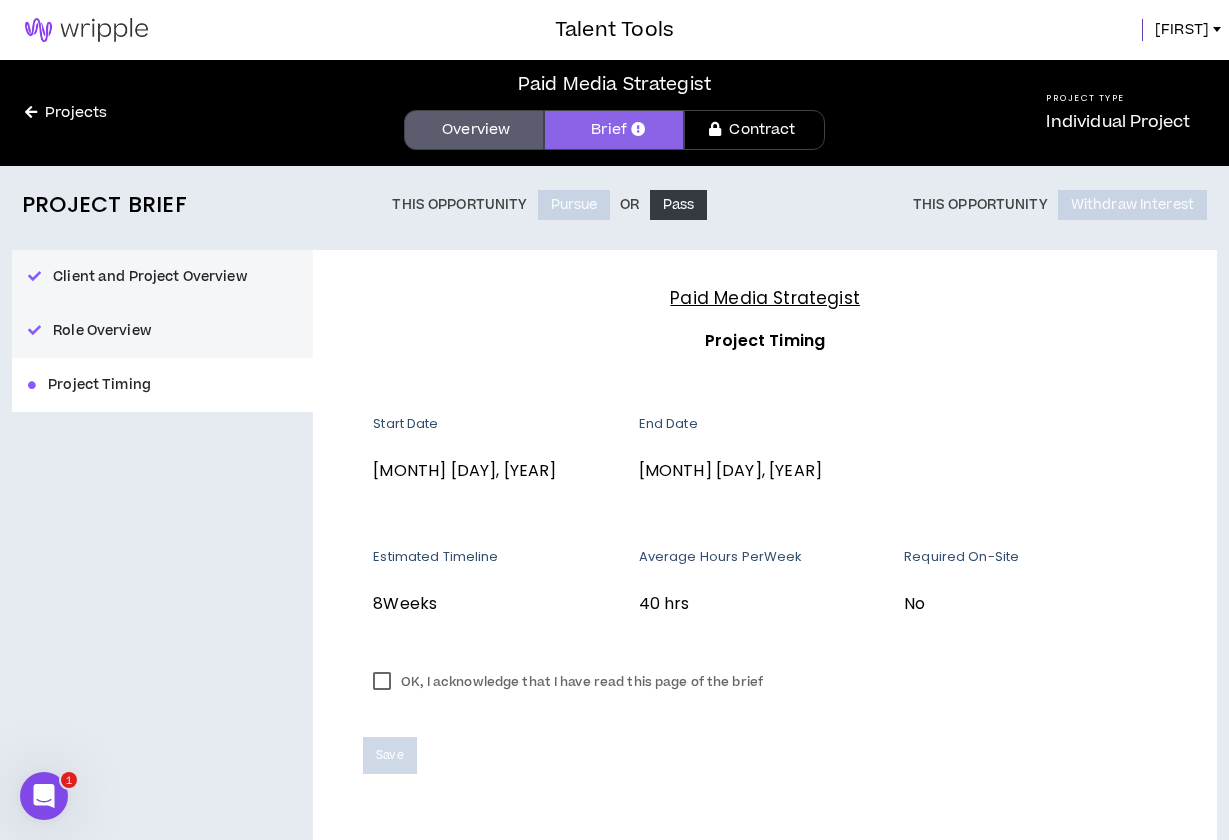 click on "OK, I acknowledge that I have read this page of the brief" at bounding box center [568, 682] 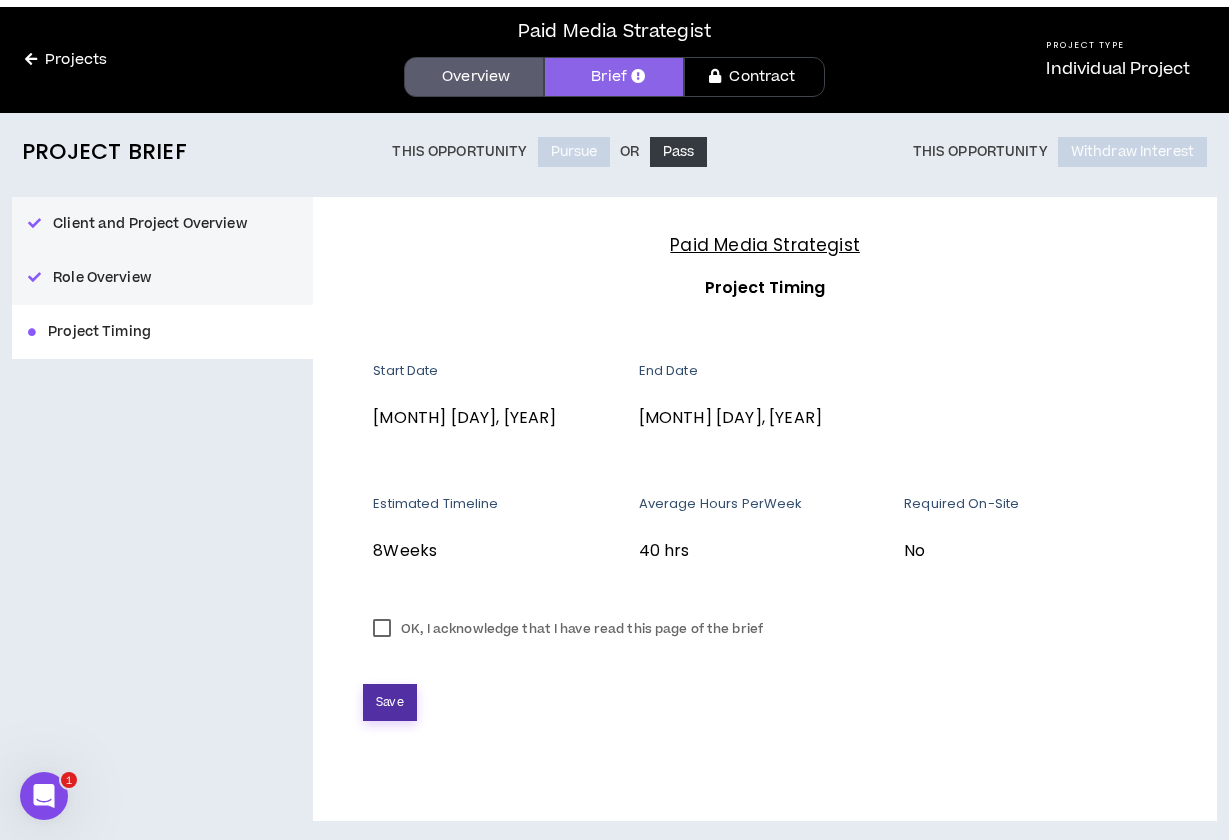scroll, scrollTop: 52, scrollLeft: 0, axis: vertical 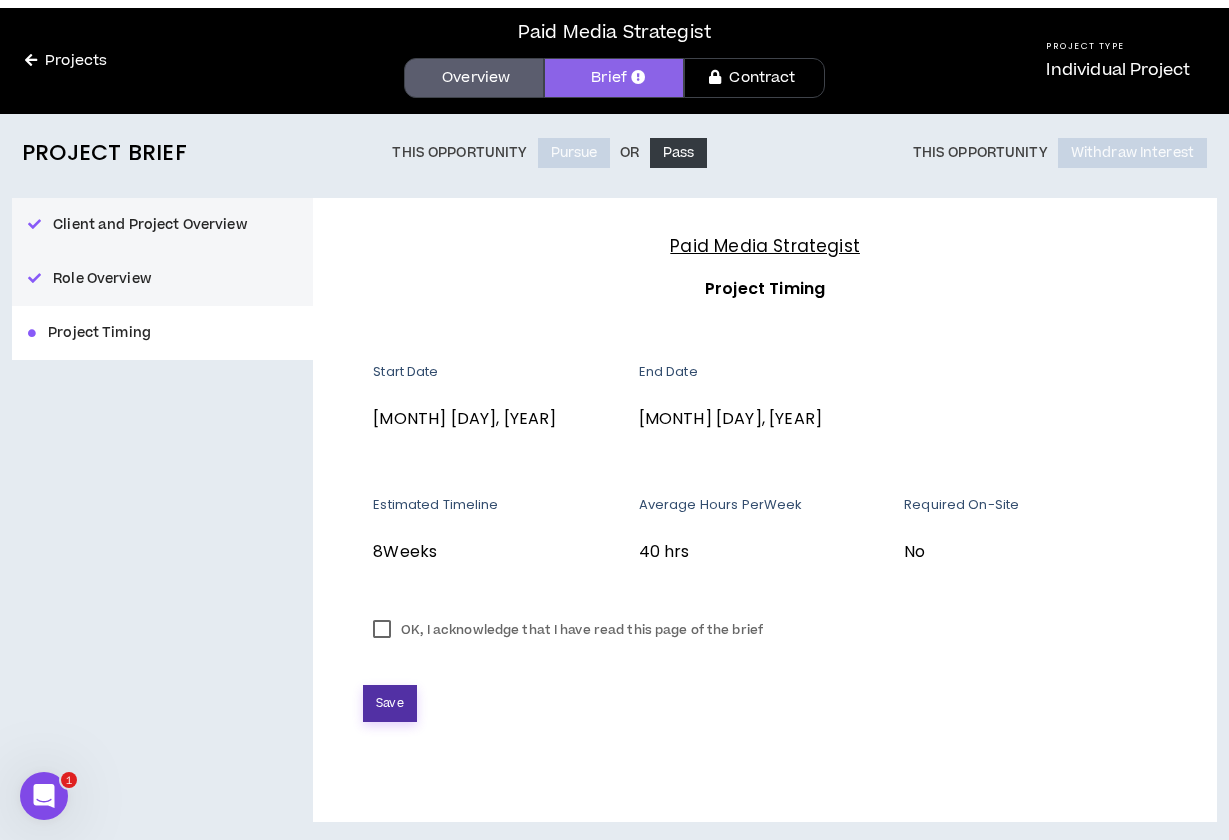 click on "Save" at bounding box center (389, 703) 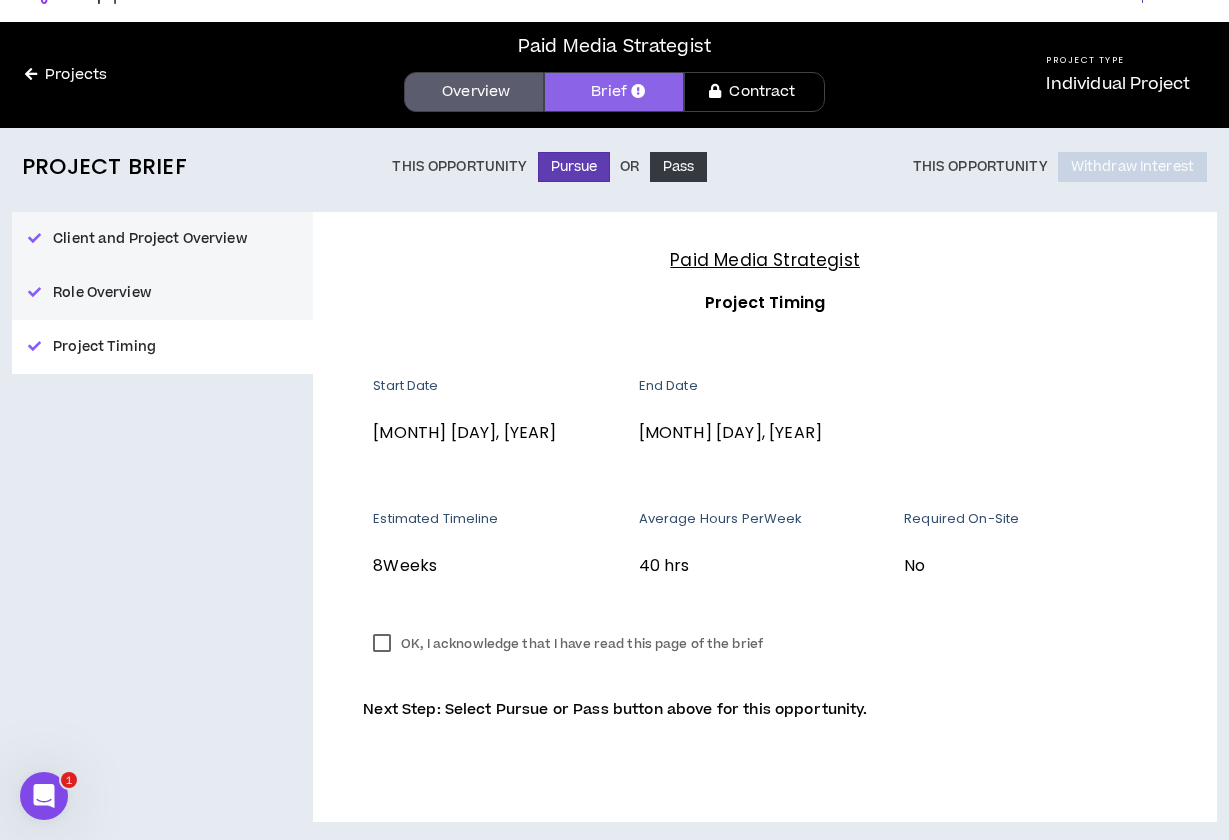scroll, scrollTop: 37, scrollLeft: 0, axis: vertical 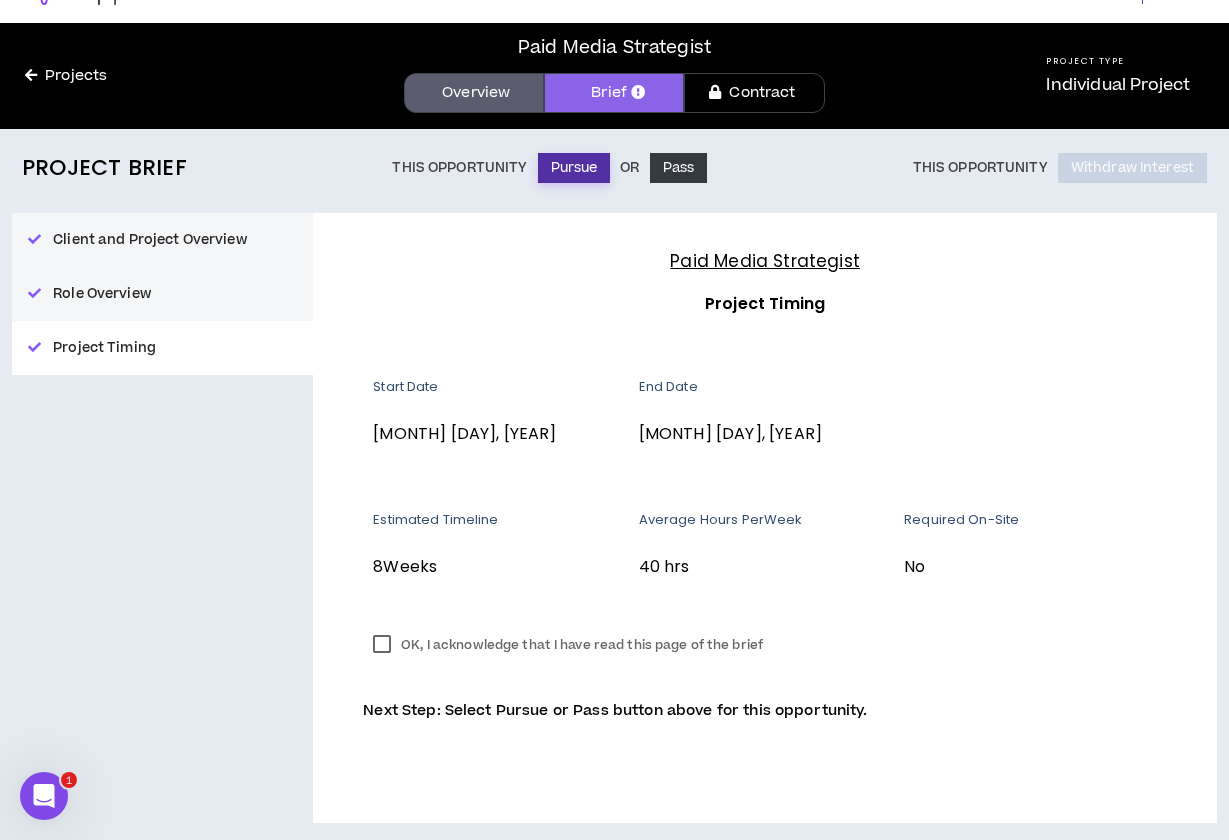 click on "Pursue" at bounding box center (574, 168) 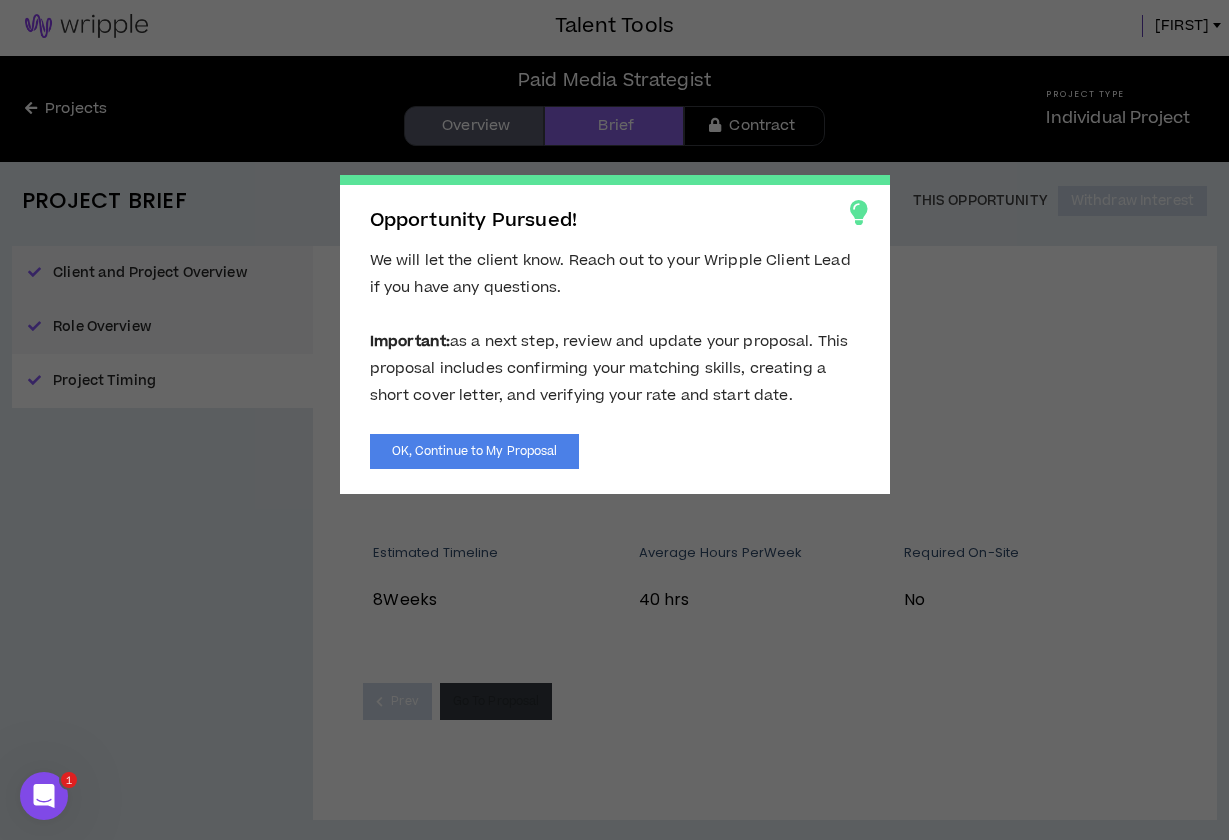 scroll, scrollTop: 2, scrollLeft: 0, axis: vertical 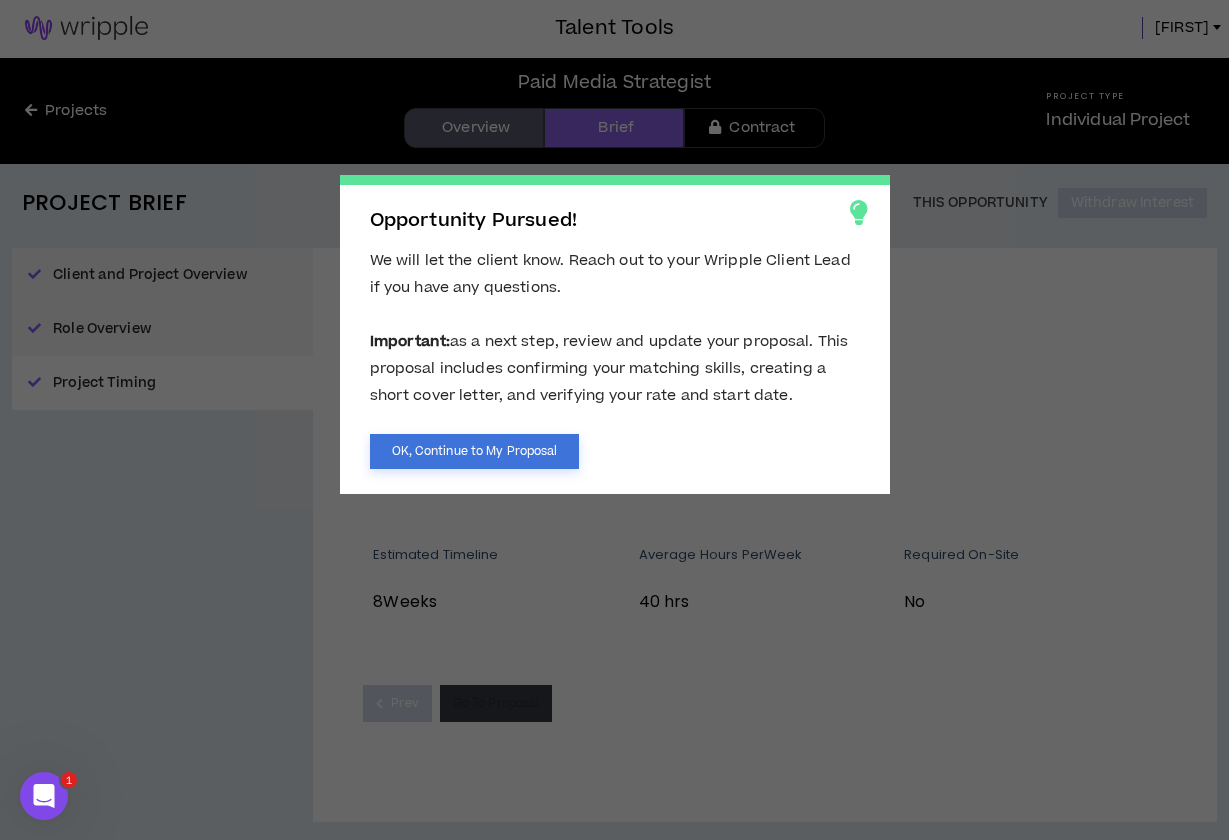 click on "OK, Continue to My Proposal" at bounding box center (475, 451) 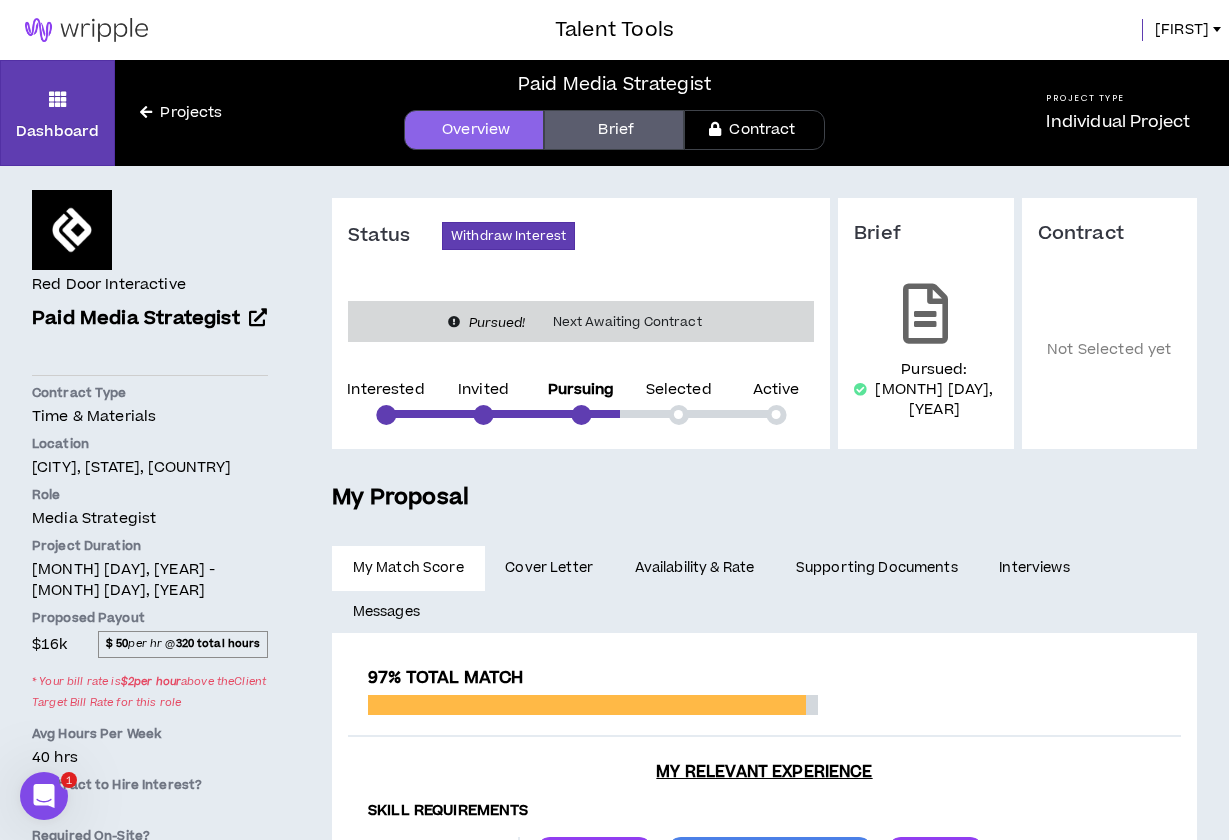 scroll, scrollTop: 0, scrollLeft: 0, axis: both 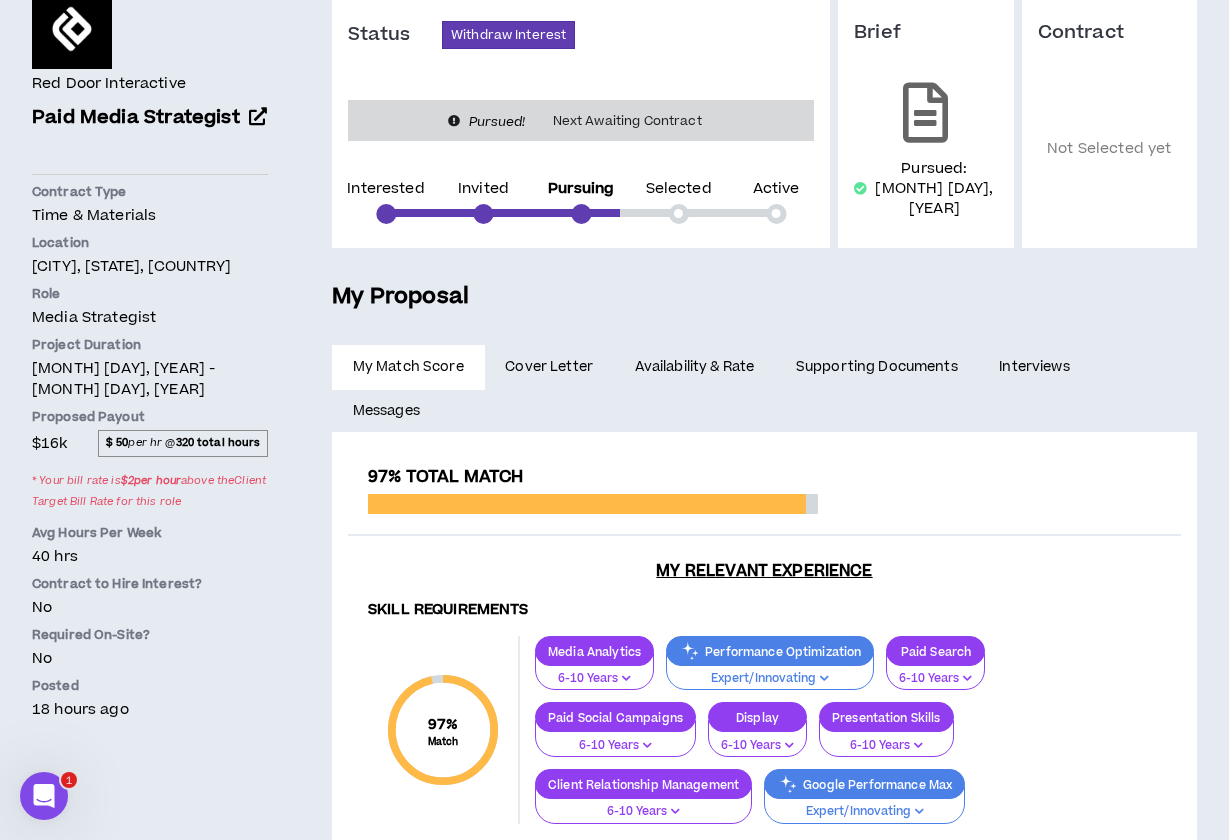 click on "Availability & Rate" at bounding box center (694, 367) 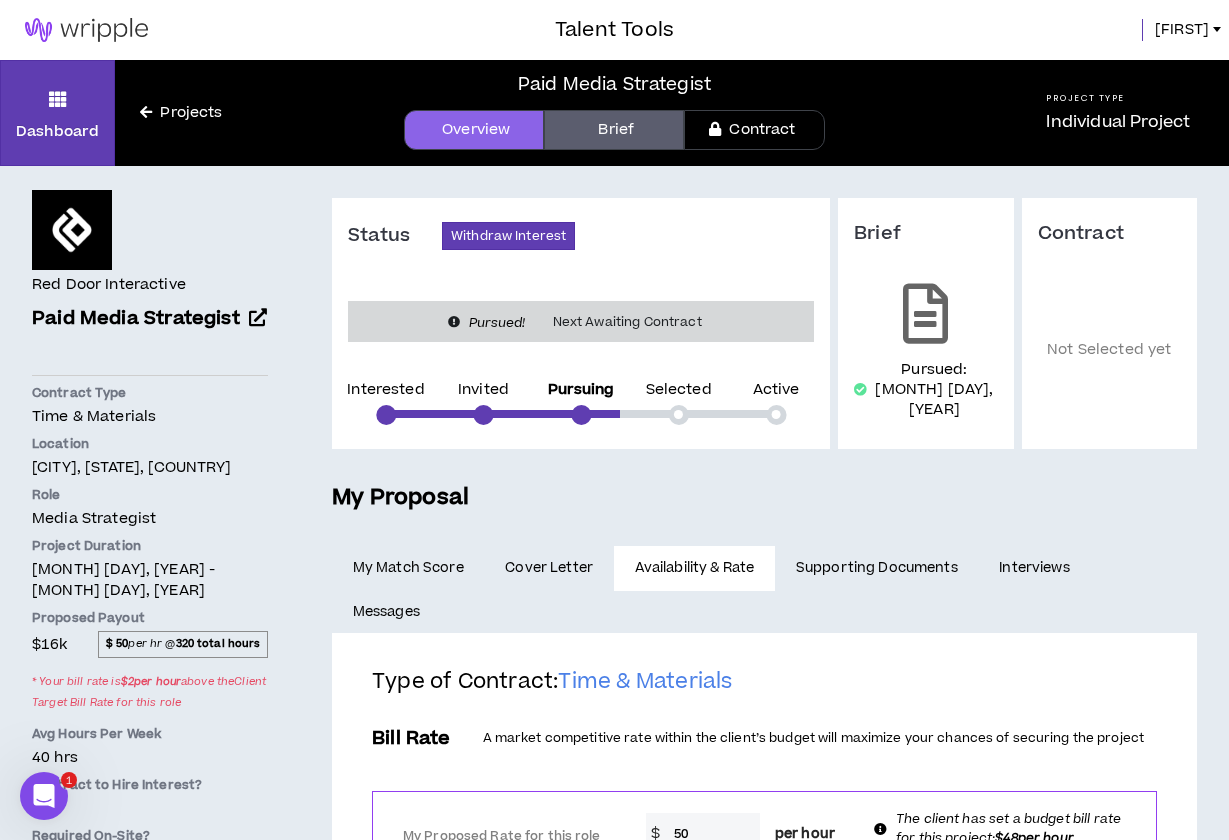 scroll, scrollTop: 0, scrollLeft: 0, axis: both 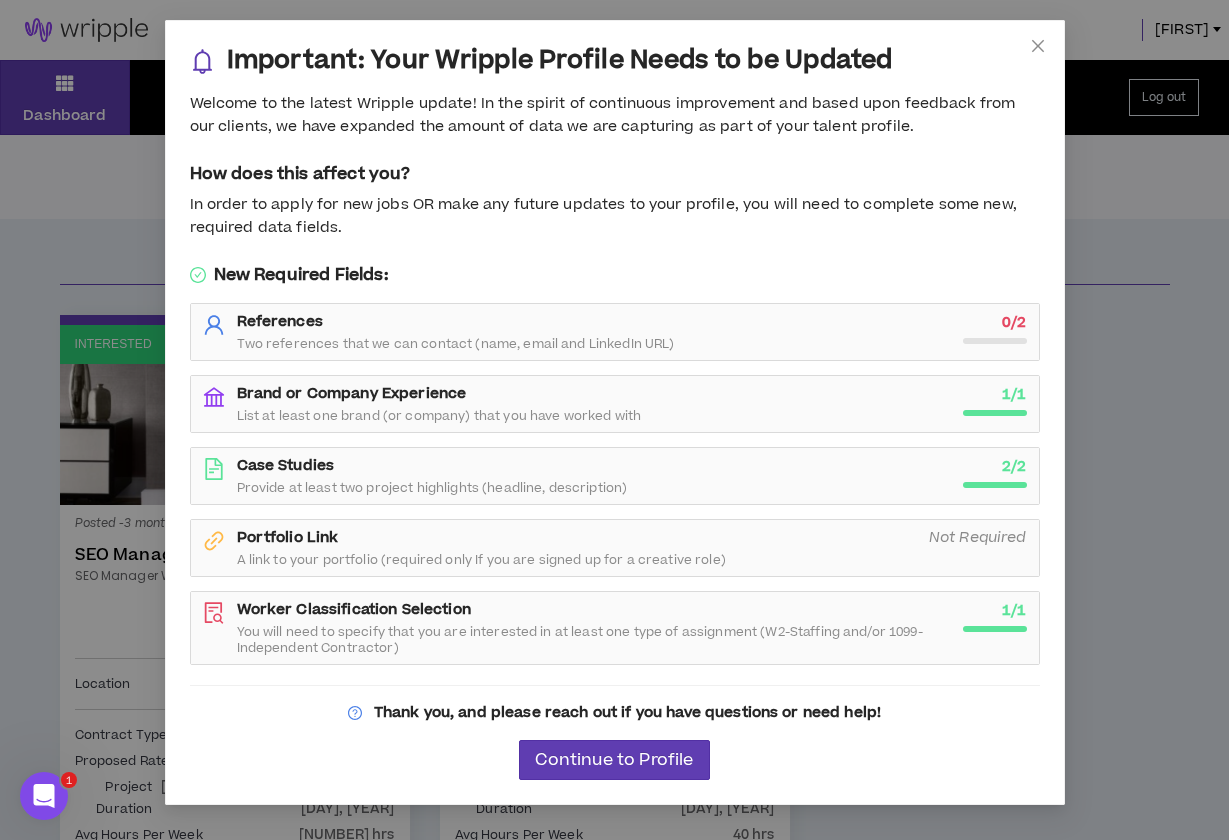 click on "Two references that we can contact (name, email and LinkedIn URL)" at bounding box center (456, 344) 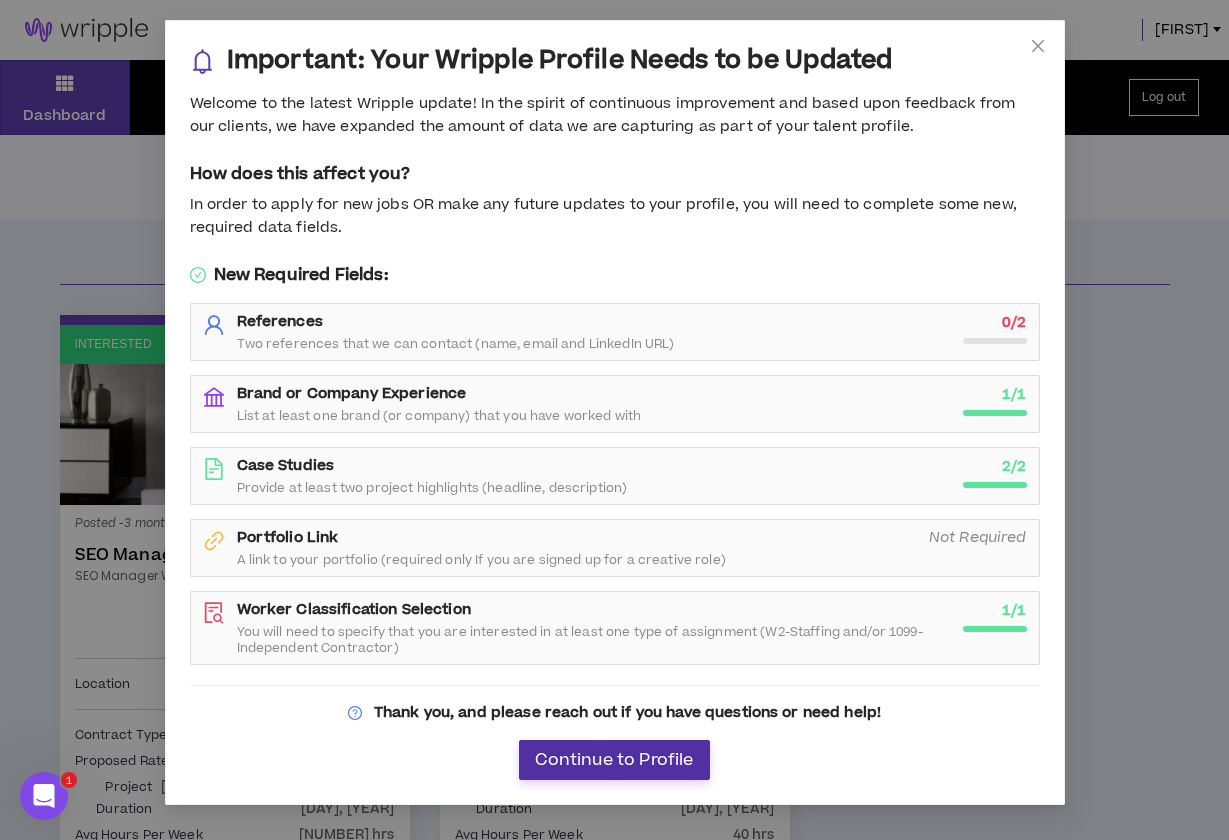 click on "Continue to Profile" at bounding box center (614, 760) 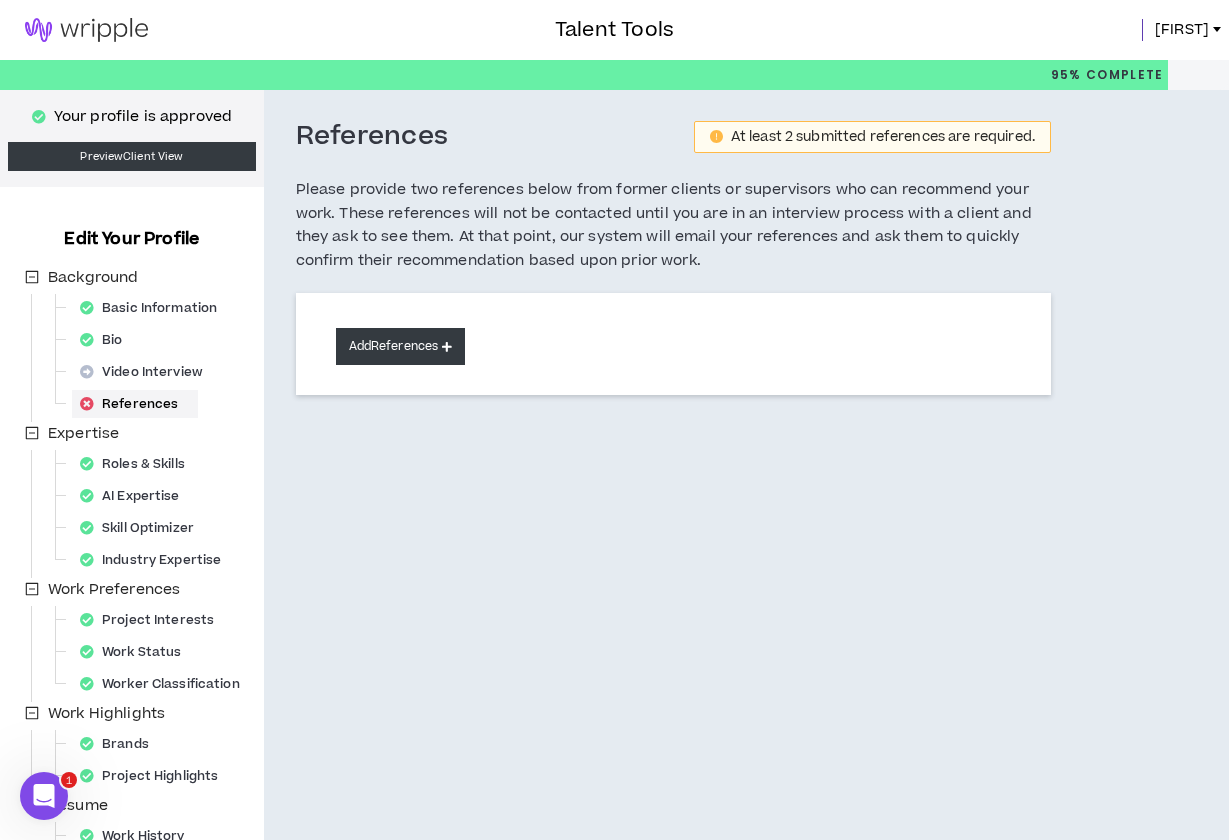 click on "Add  References" at bounding box center [401, 346] 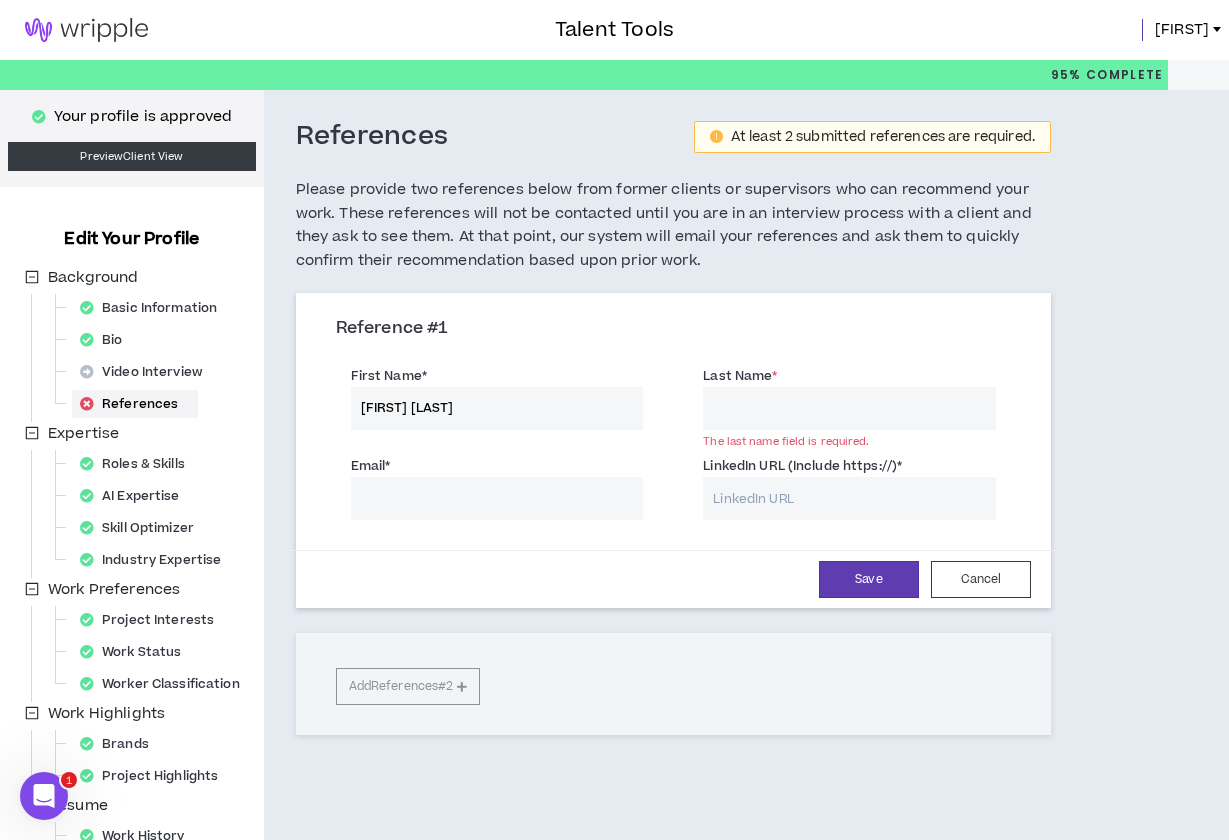 click on "[FIRST] [LAST]" at bounding box center (497, 408) 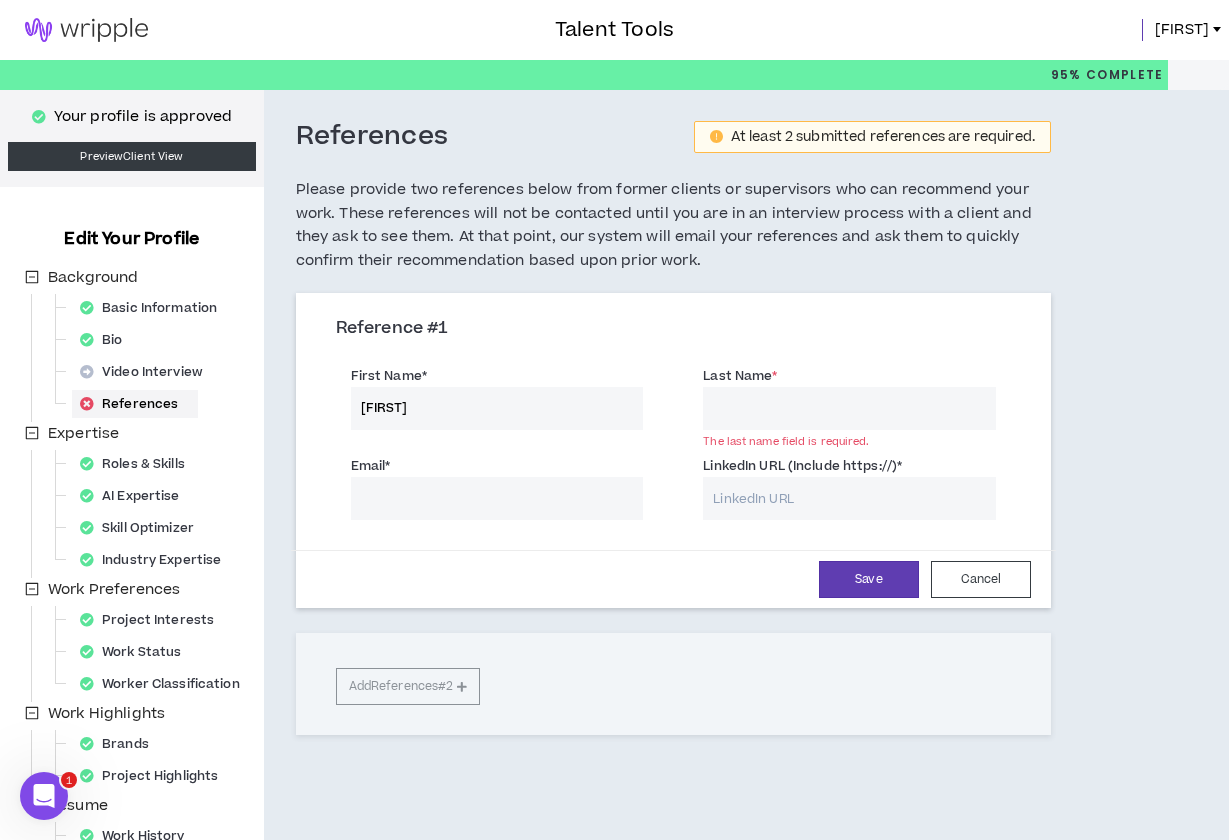 type on "[FIRST]" 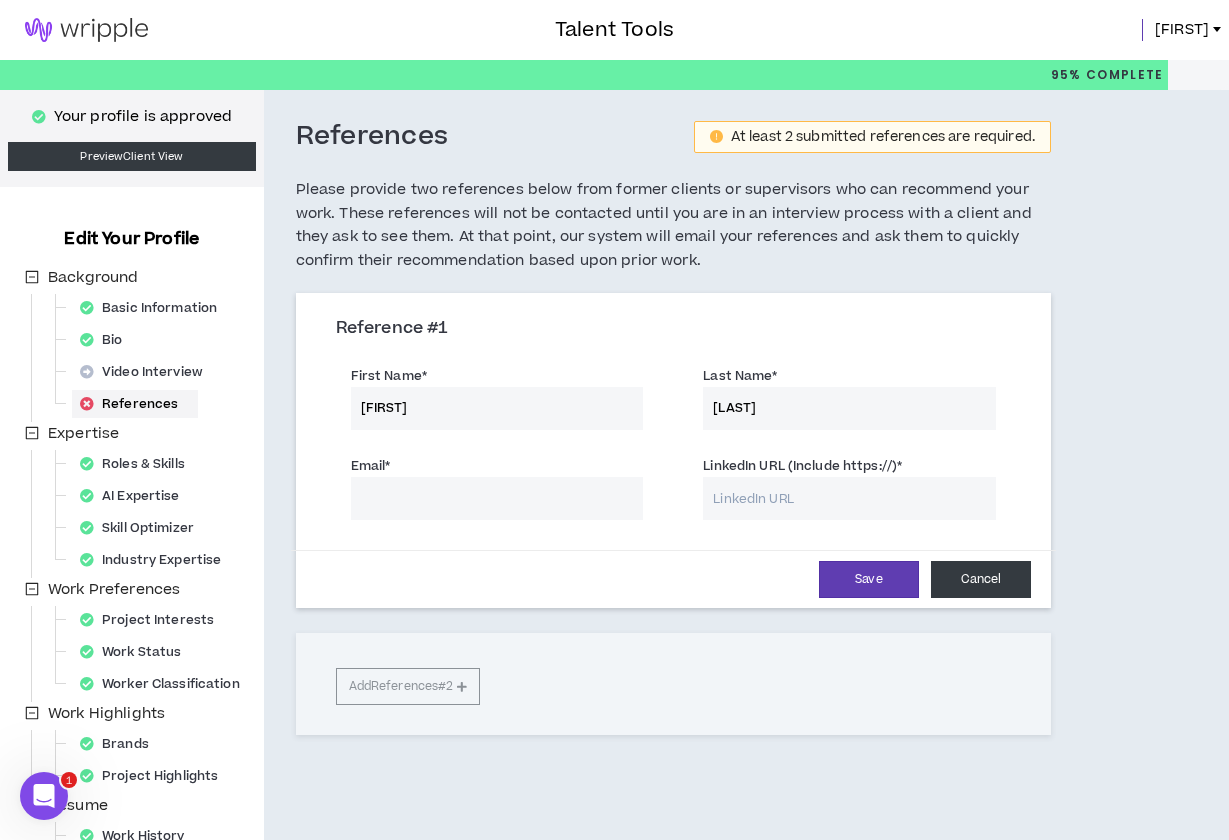 type on "[LAST]" 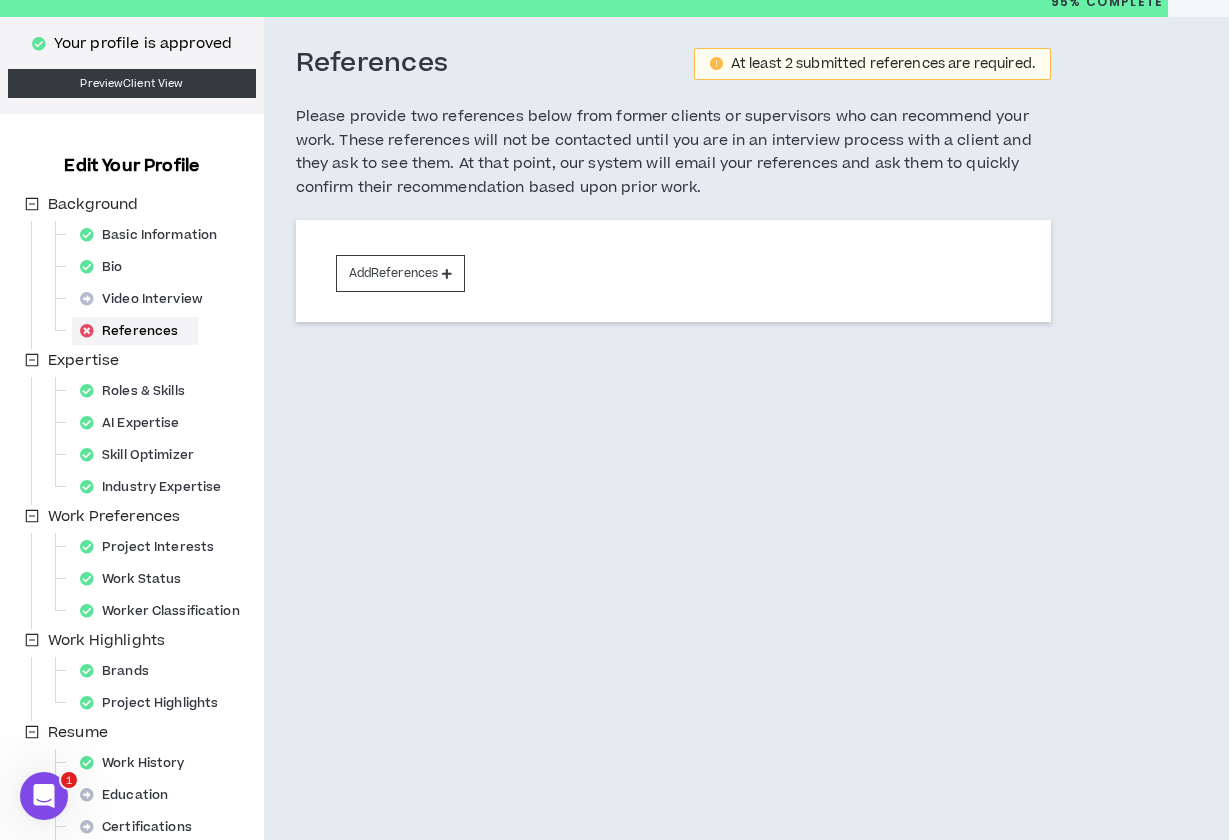 scroll, scrollTop: 74, scrollLeft: 0, axis: vertical 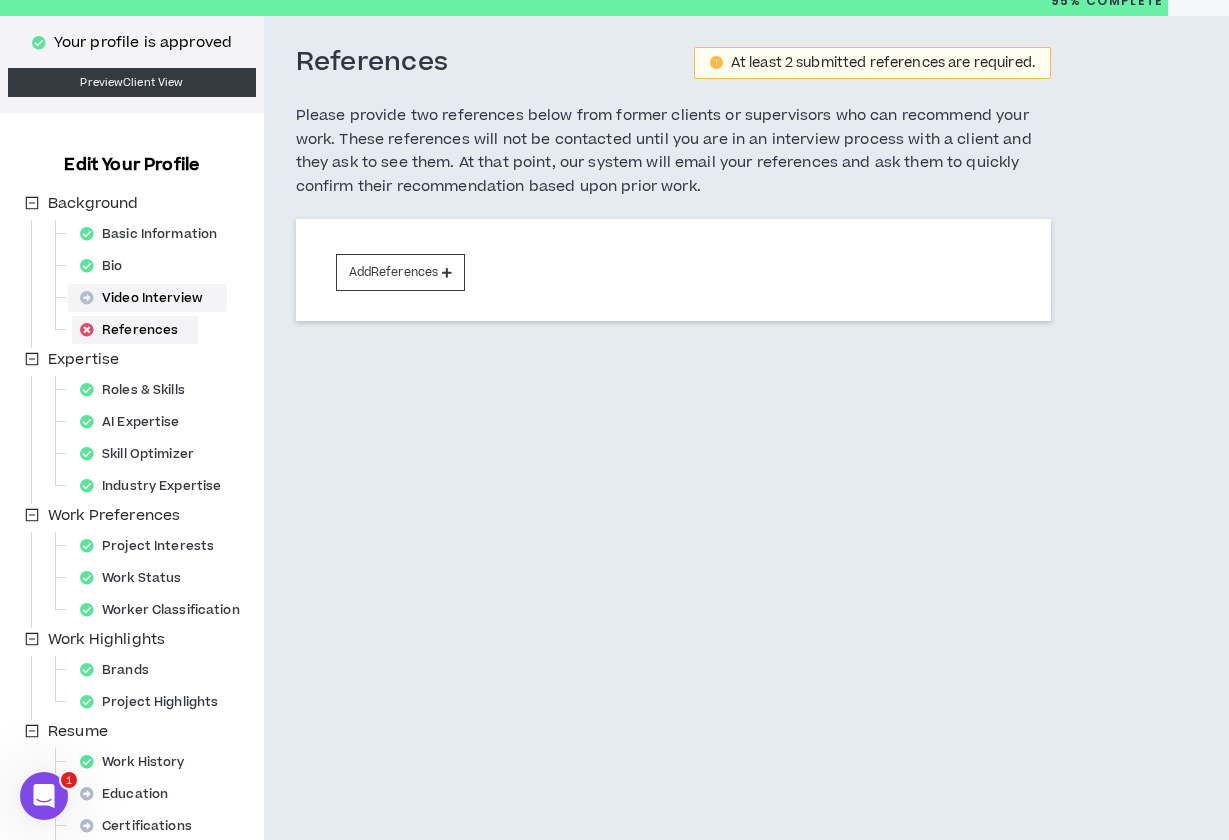 click on "Video Interview" at bounding box center (147, 298) 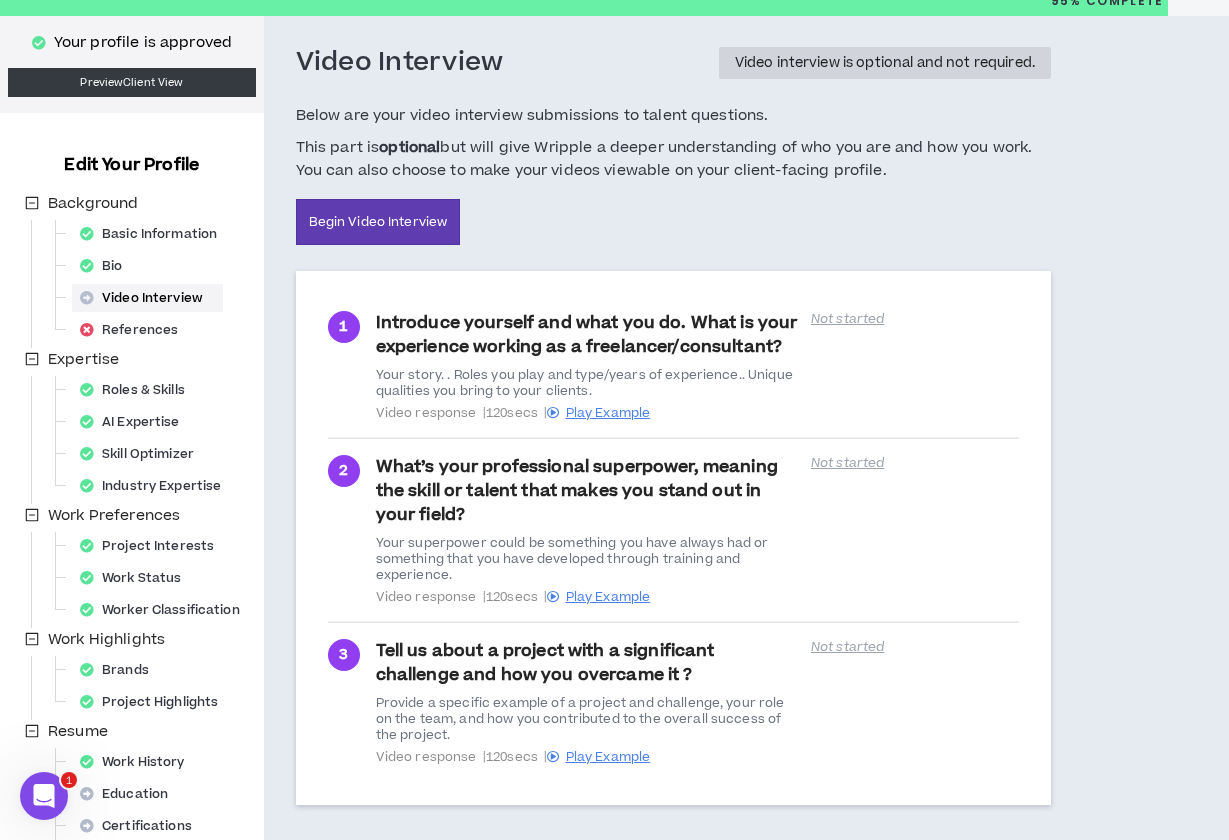 scroll, scrollTop: 0, scrollLeft: 0, axis: both 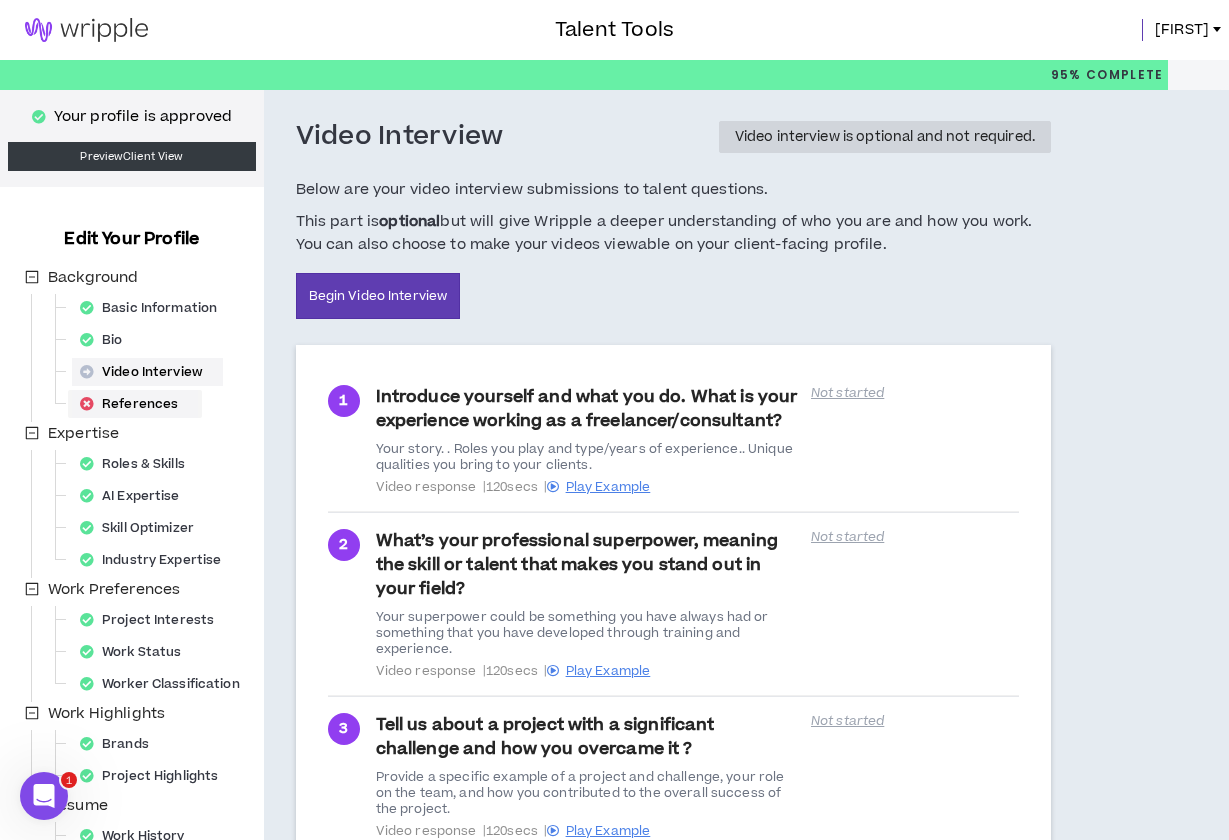 click on "References" at bounding box center (135, 404) 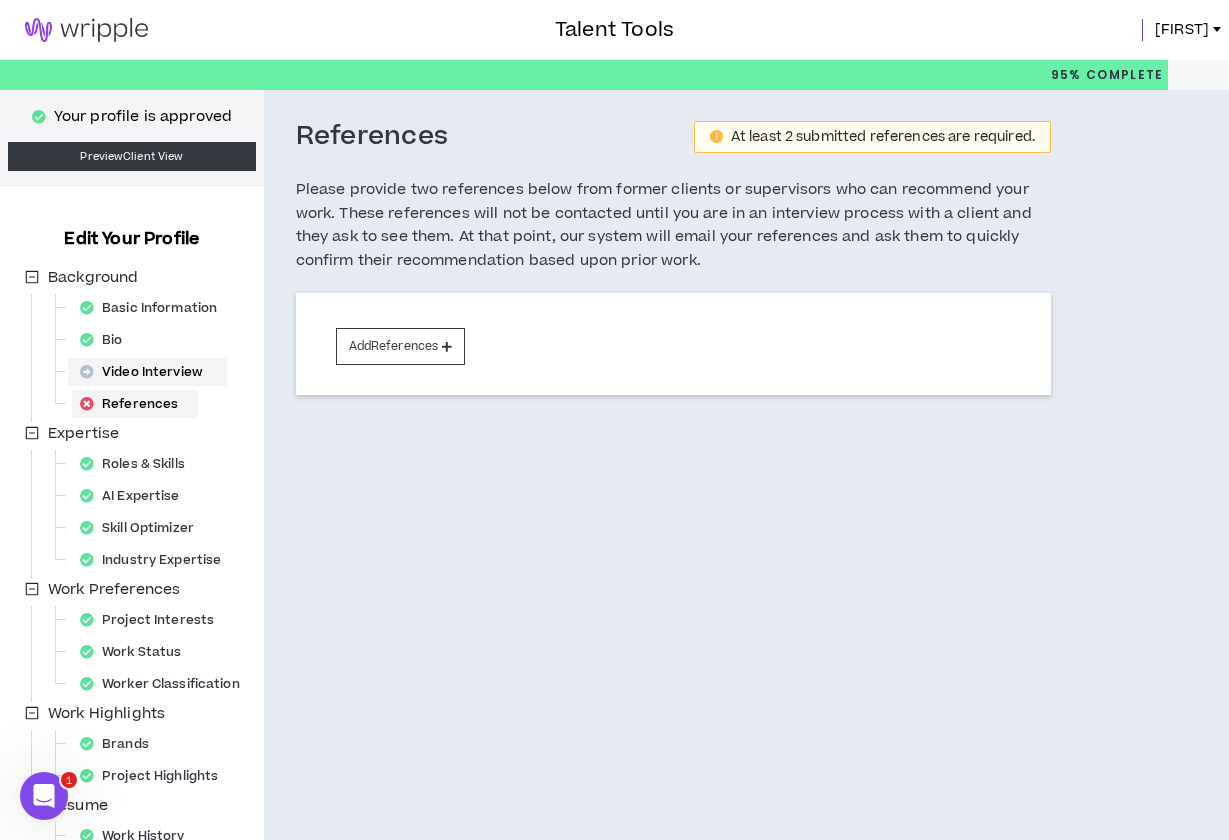 click on "Video Interview" at bounding box center (147, 372) 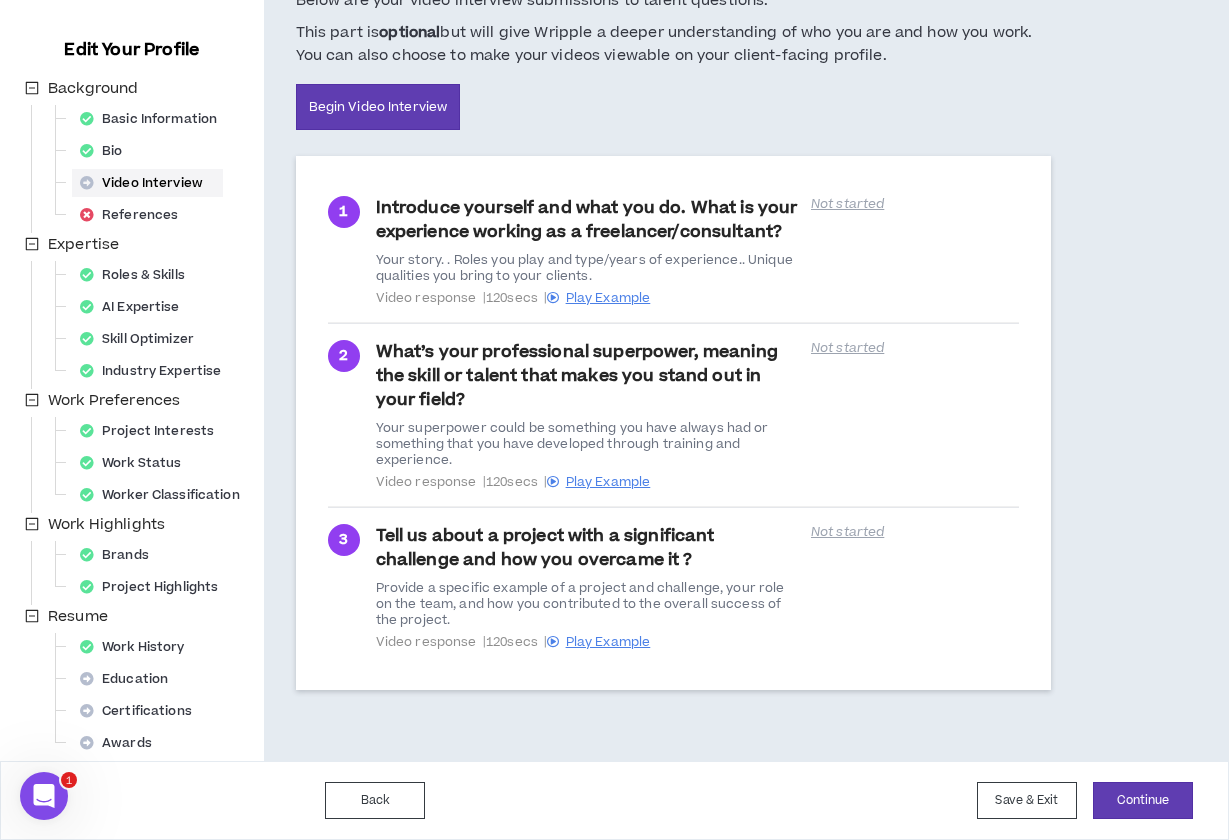 scroll, scrollTop: 189, scrollLeft: 0, axis: vertical 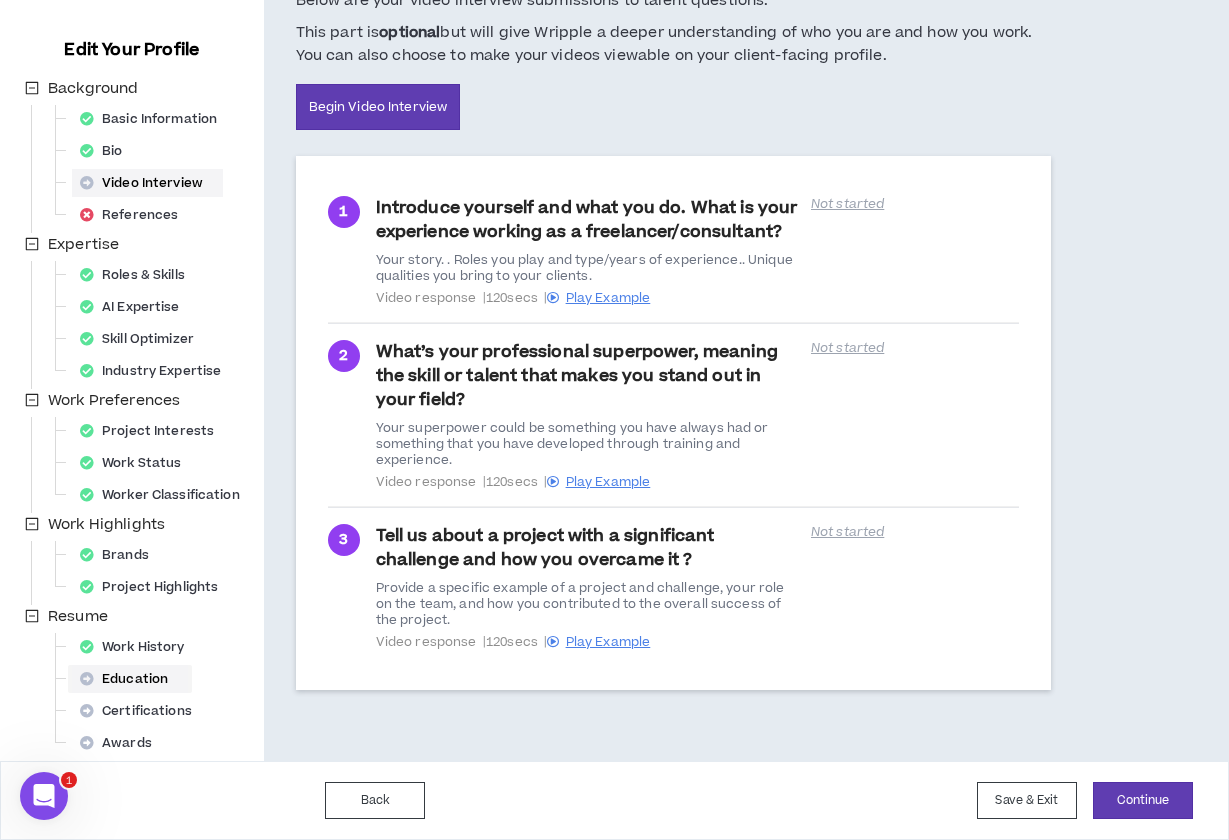 click on "Education" at bounding box center [130, 679] 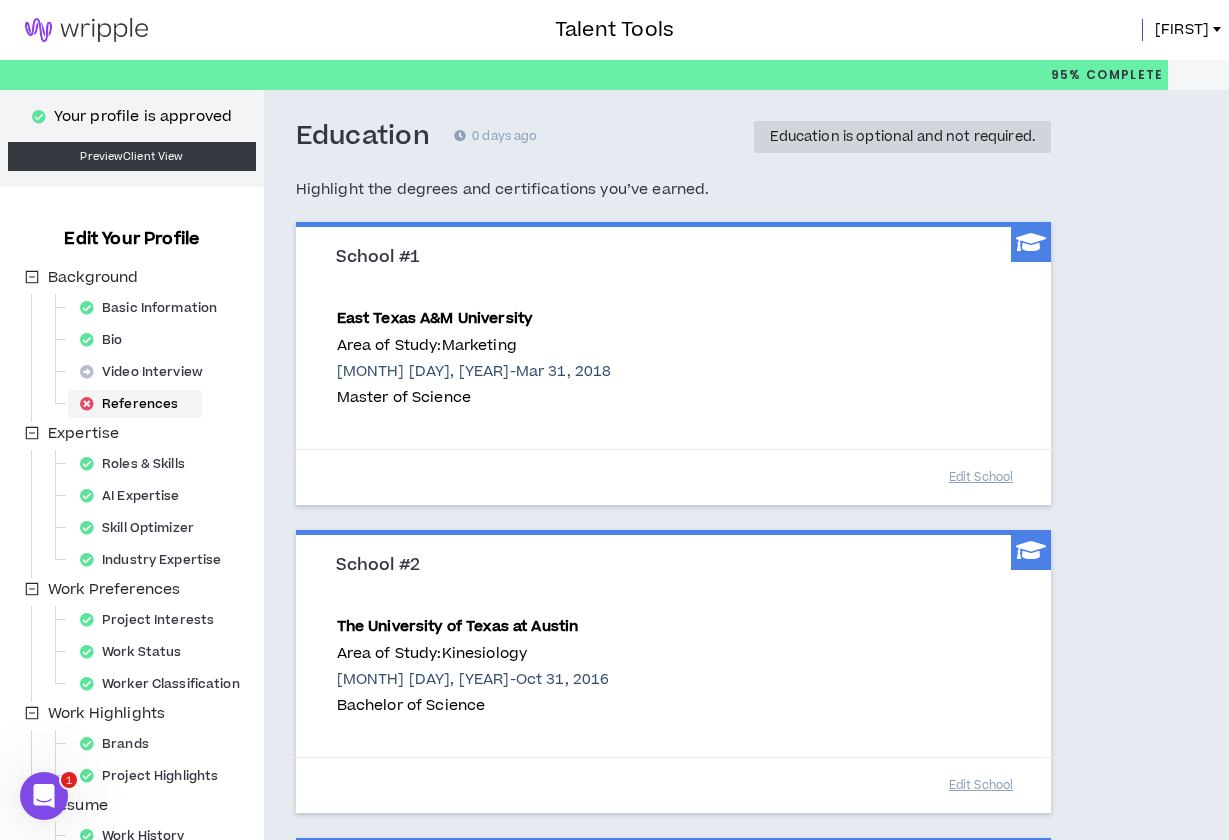 scroll, scrollTop: 0, scrollLeft: 0, axis: both 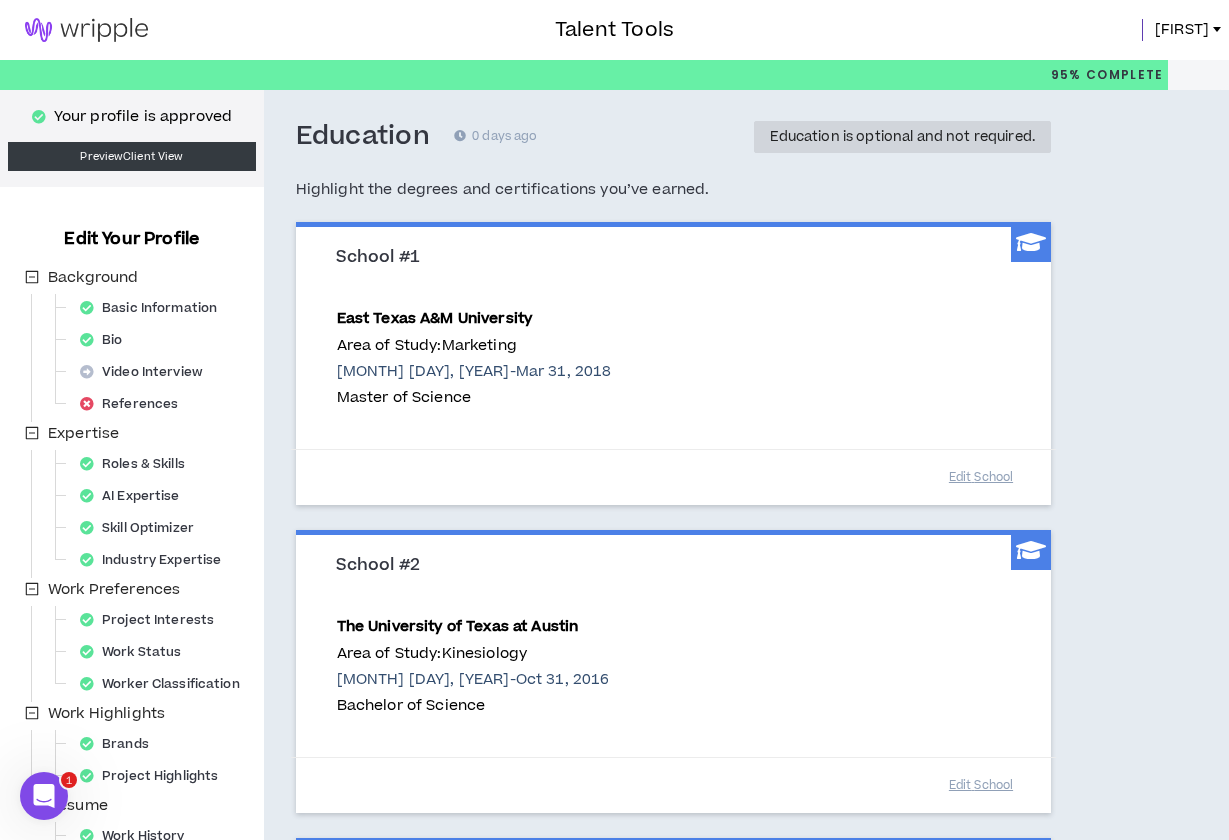 click at bounding box center [86, 30] 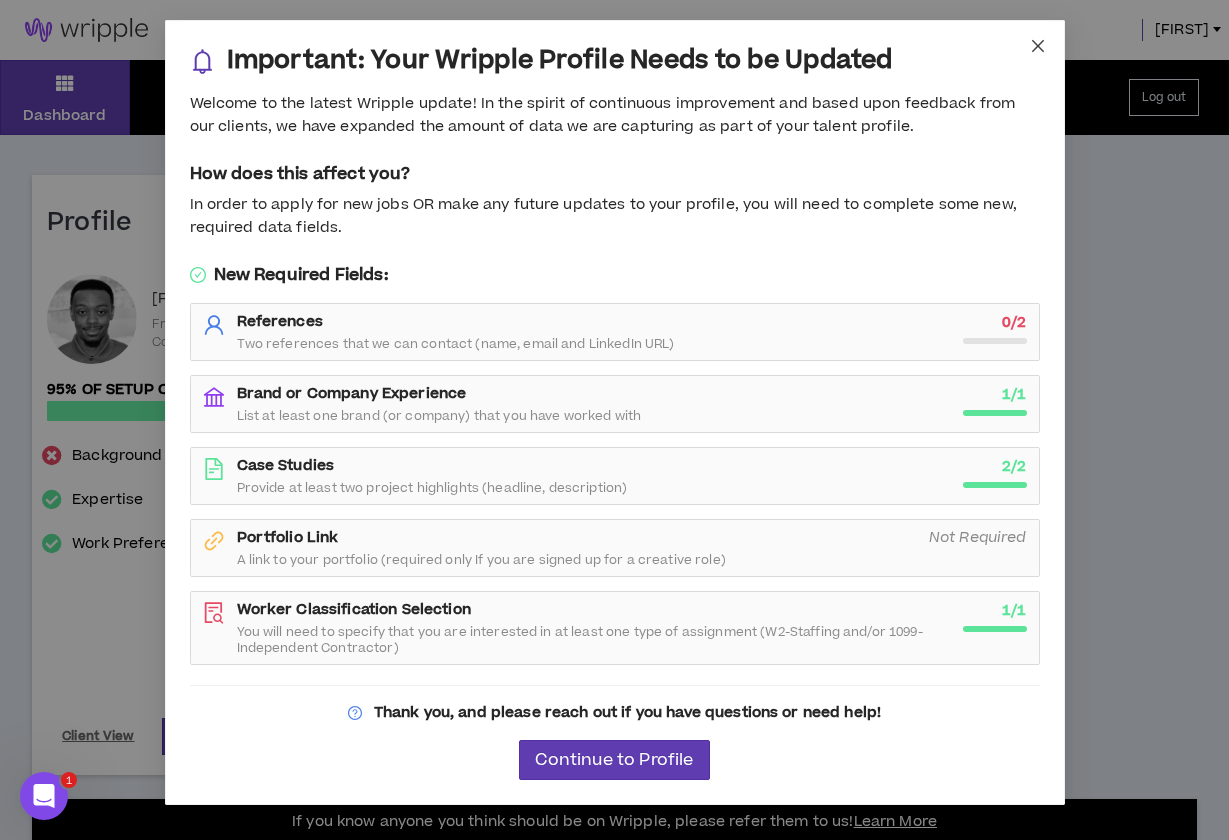 click 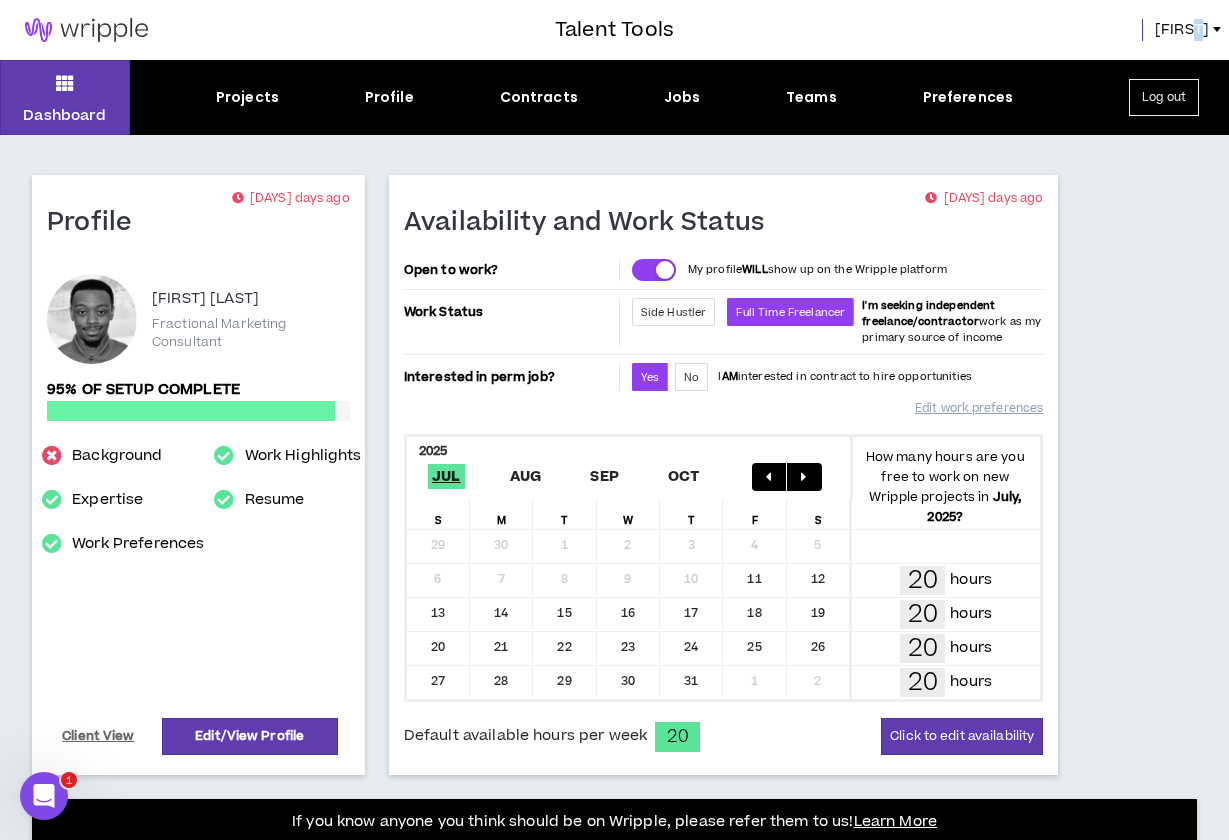 click on "[FIRST]" at bounding box center (1182, 30) 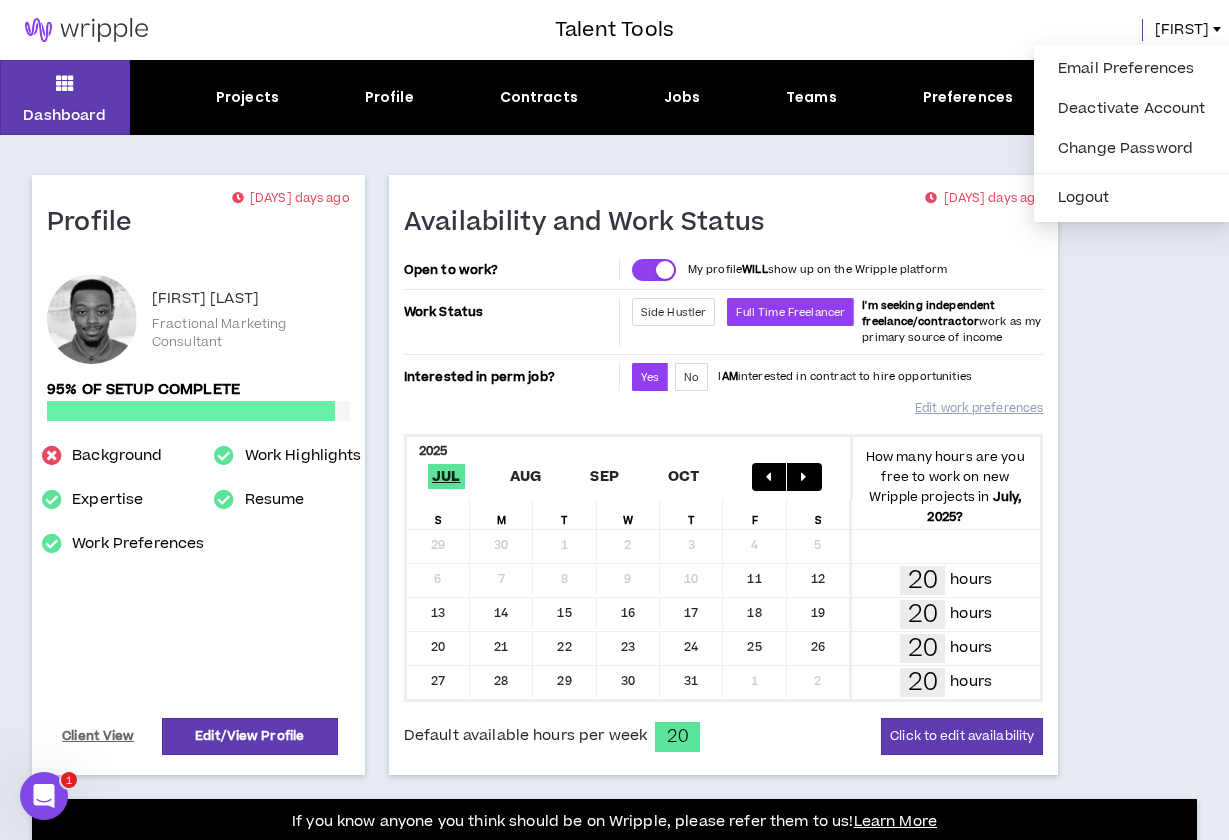 click on "[FIRST]" at bounding box center (1182, 30) 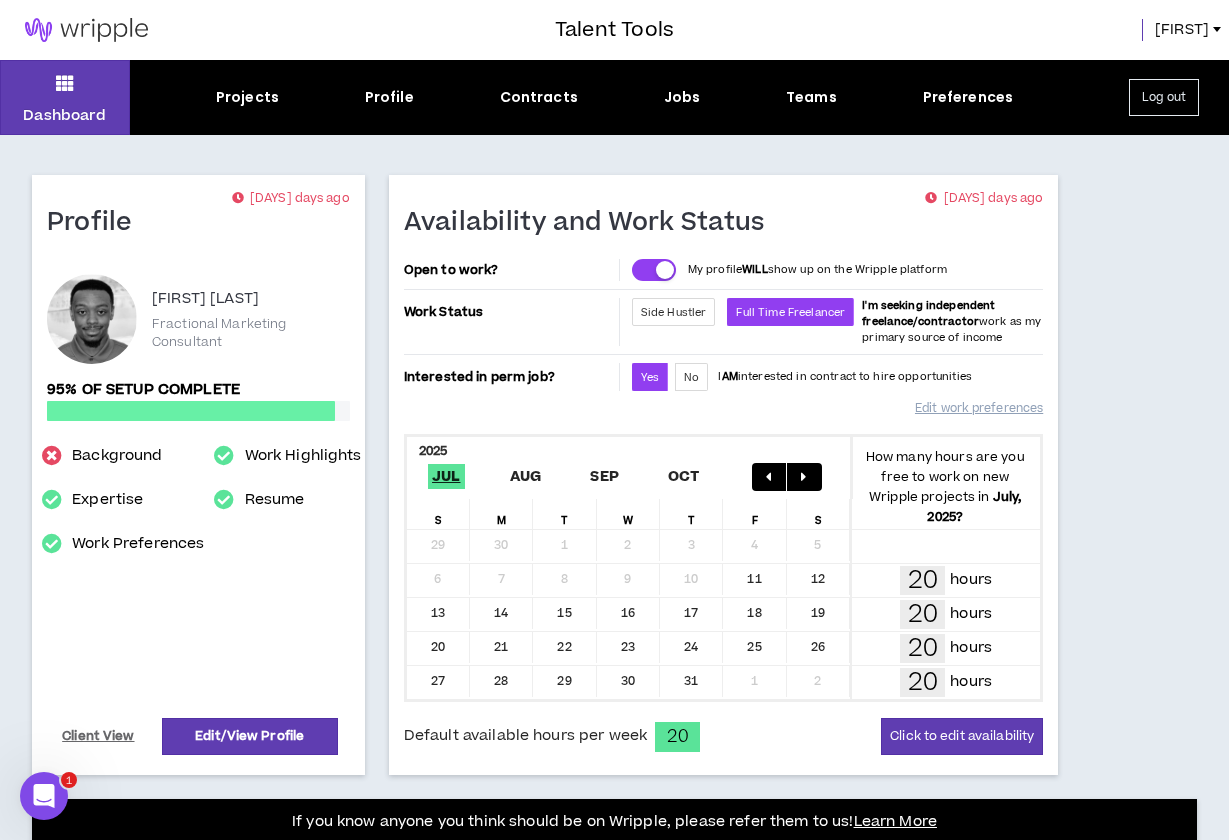 click on "[FIRST]" at bounding box center (1182, 30) 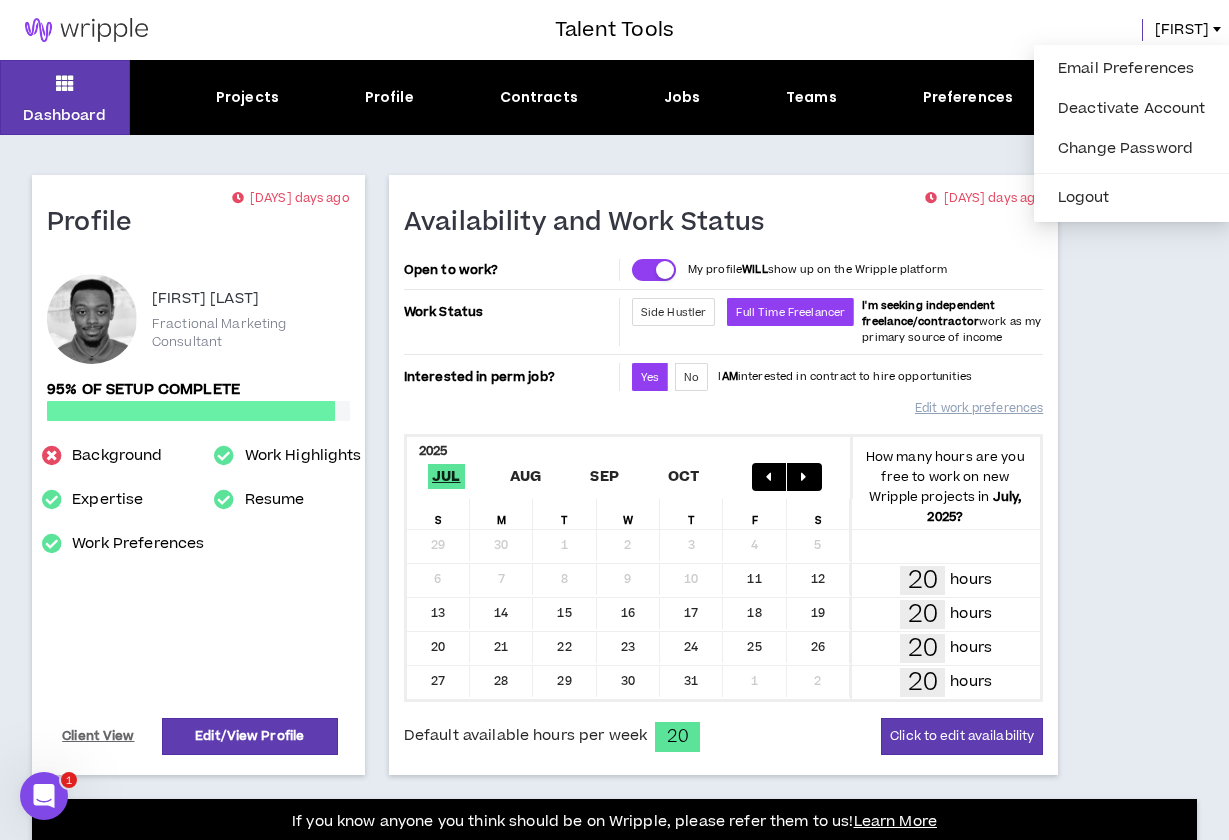 click on "Profile    [DAYS] days ago [FIRST] [LAST] Fractional Marketing Consultant   95% of setup complete Background Expertise Work Preferences Work Highlights Resume Client View Edit/View Profile Availability and Work Status    [DAYS] days ago Open to work? My profile  WILL  show up on the Wripple platform Work Status Side Hustler Full Time Freelancer I'm seeking independent freelance/contractor  work as my primary source of income Interested in perm job? Yes No I  AM  interested in contract to hire opportunities Edit work preferences [YEAR] [MONTH] [MONTH] [MONTH] [MONTH] How many hours are you free to work on new Wripple projects in   [MONTH], [YEAR] ? S M T W T F S 29 30 1 2 3 4 5 6 7 8 9 10 11 12 20 hours 13 14 15 16 17 18 19 20 hours 20 21 22 23 24 25 26 20 hours 27 28 29 30 31 1 2 20 hours Default available hours per week 20 Click to edit availability Jobs    [DAYS] days ago Check out available work:
8  jobs.   3  matches.   0  new View Jobs Preferences    [DAYS] days ago Edit Preferences Learn More Projects    [DAYS] days ago All Interested" at bounding box center [614, 958] 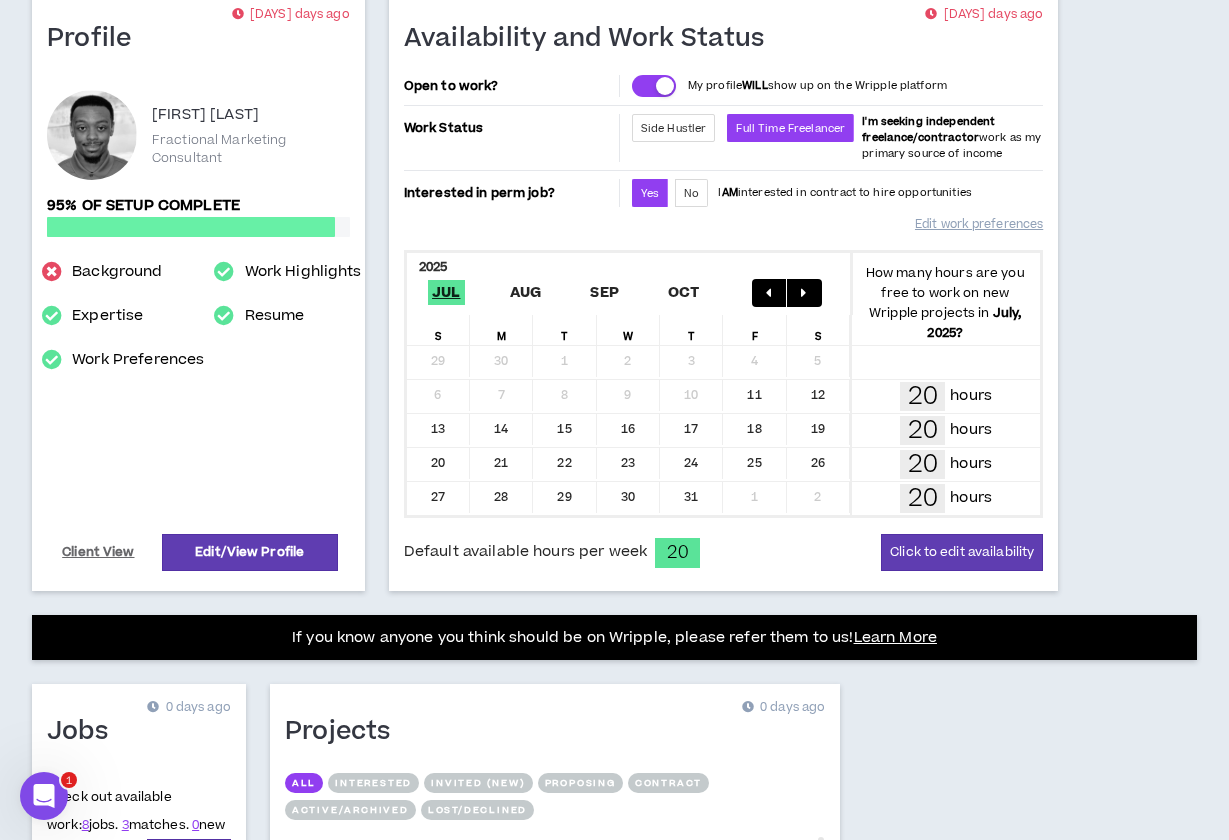 scroll, scrollTop: 189, scrollLeft: 0, axis: vertical 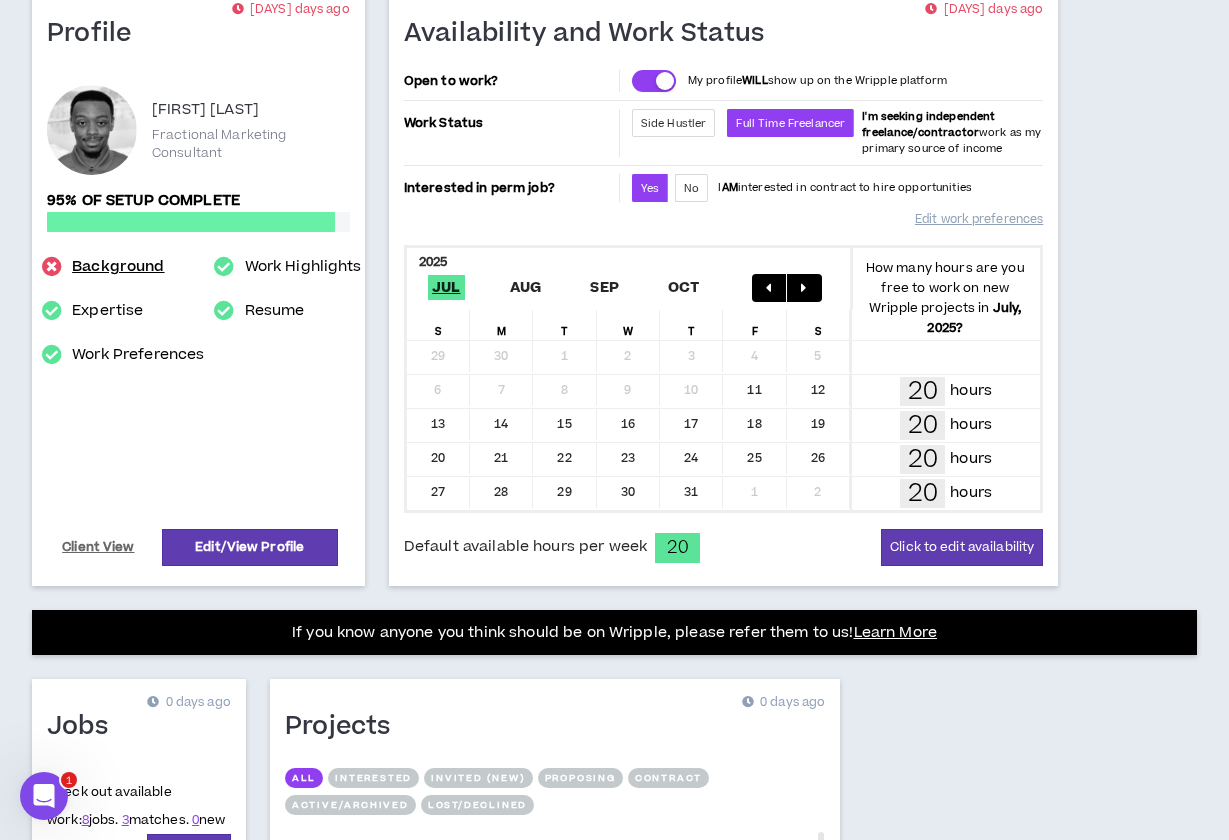 click on "Background" at bounding box center [118, 267] 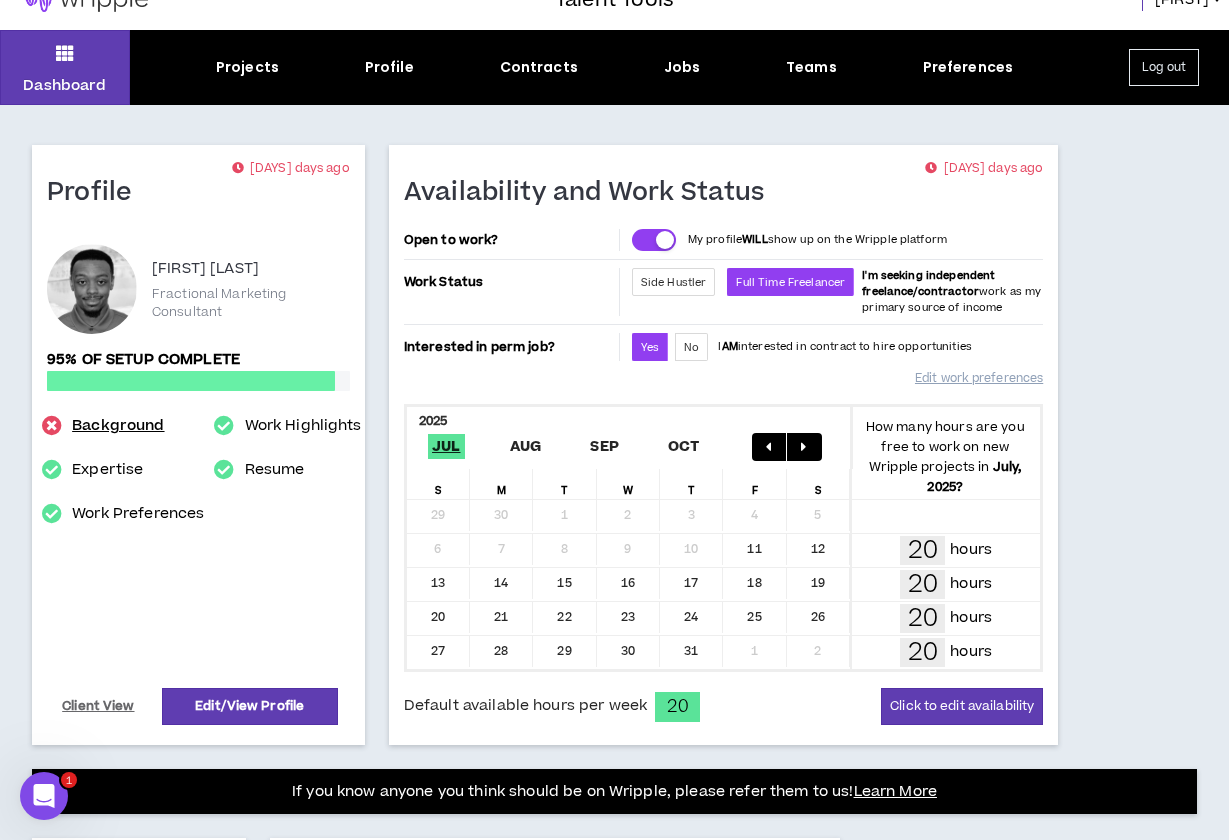 select on "*" 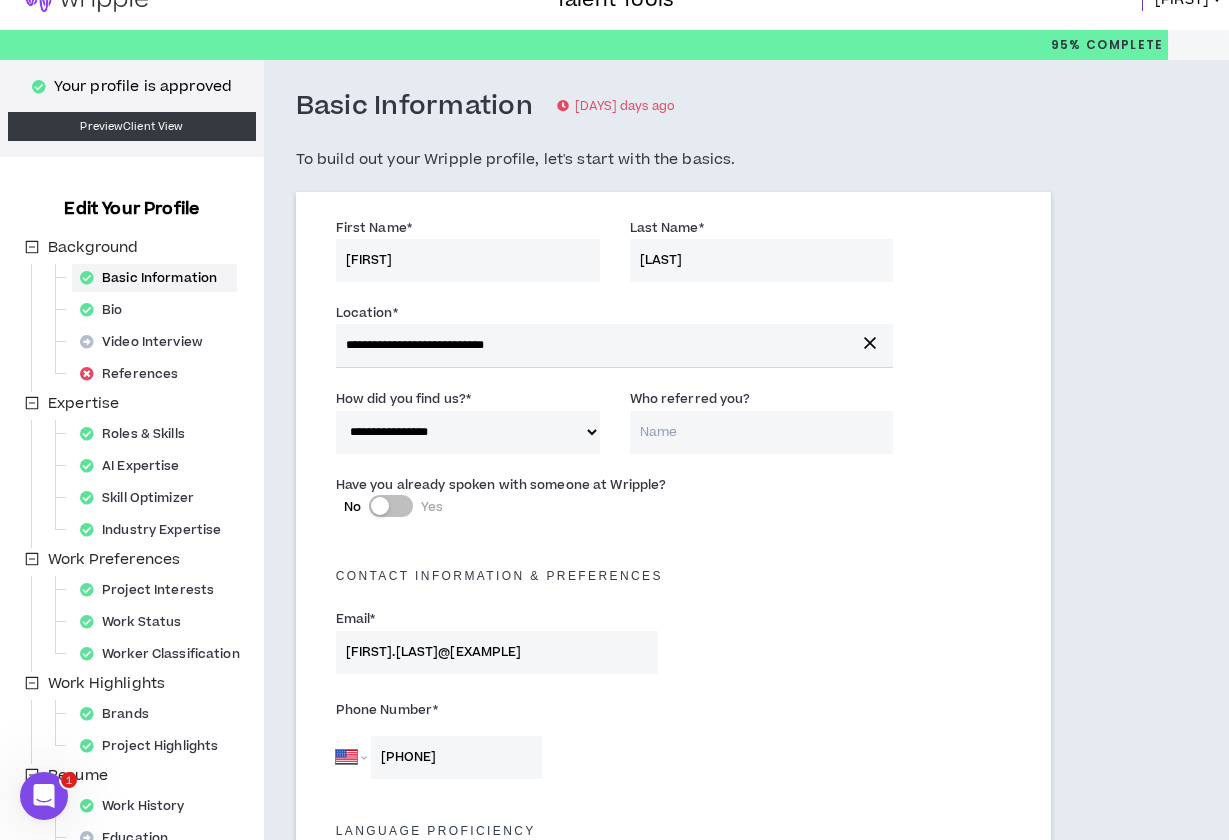 scroll, scrollTop: 0, scrollLeft: 0, axis: both 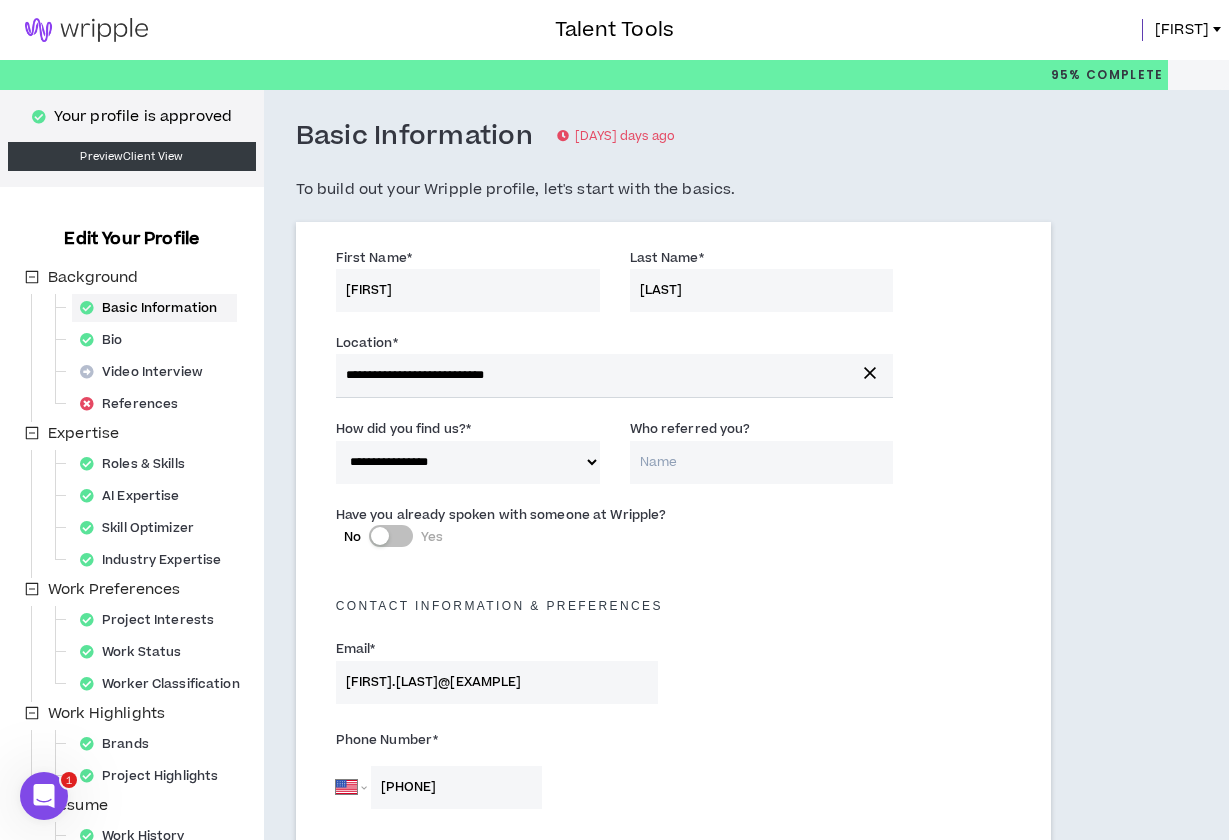 click at bounding box center (86, 30) 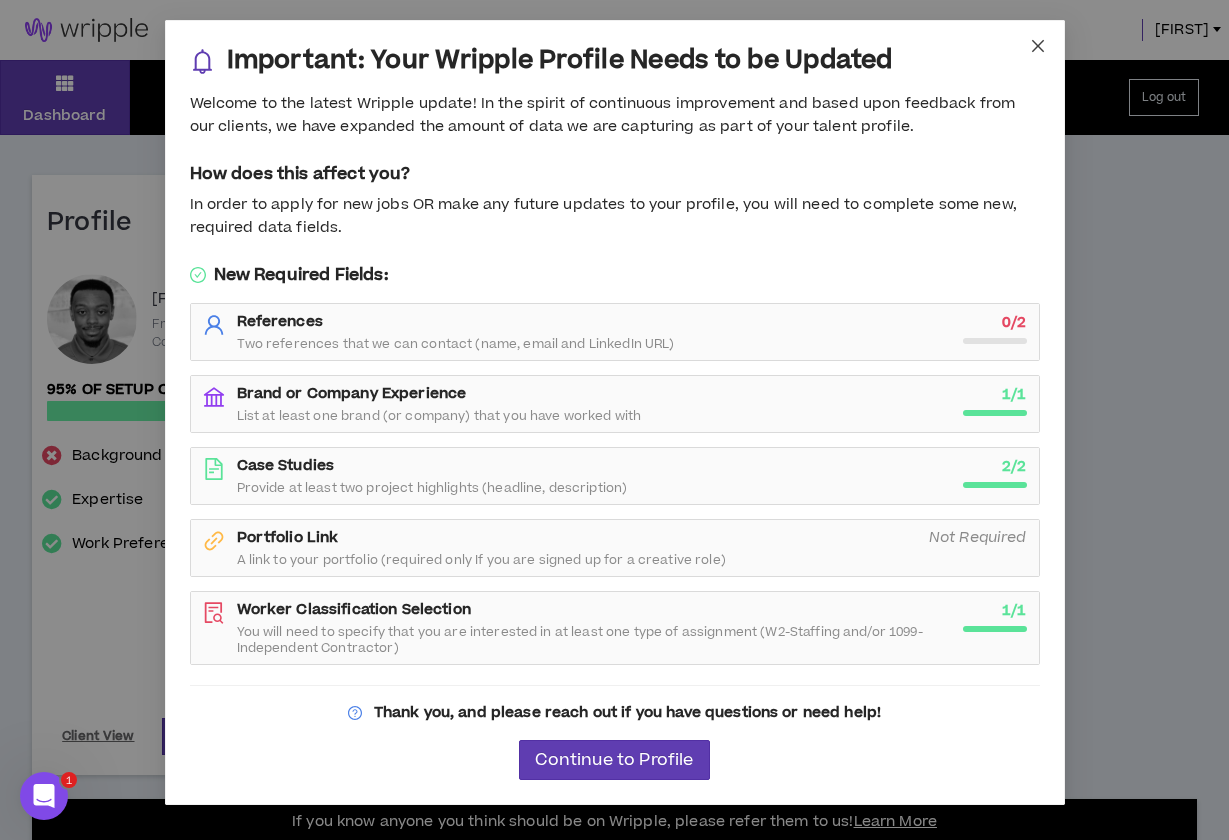 click 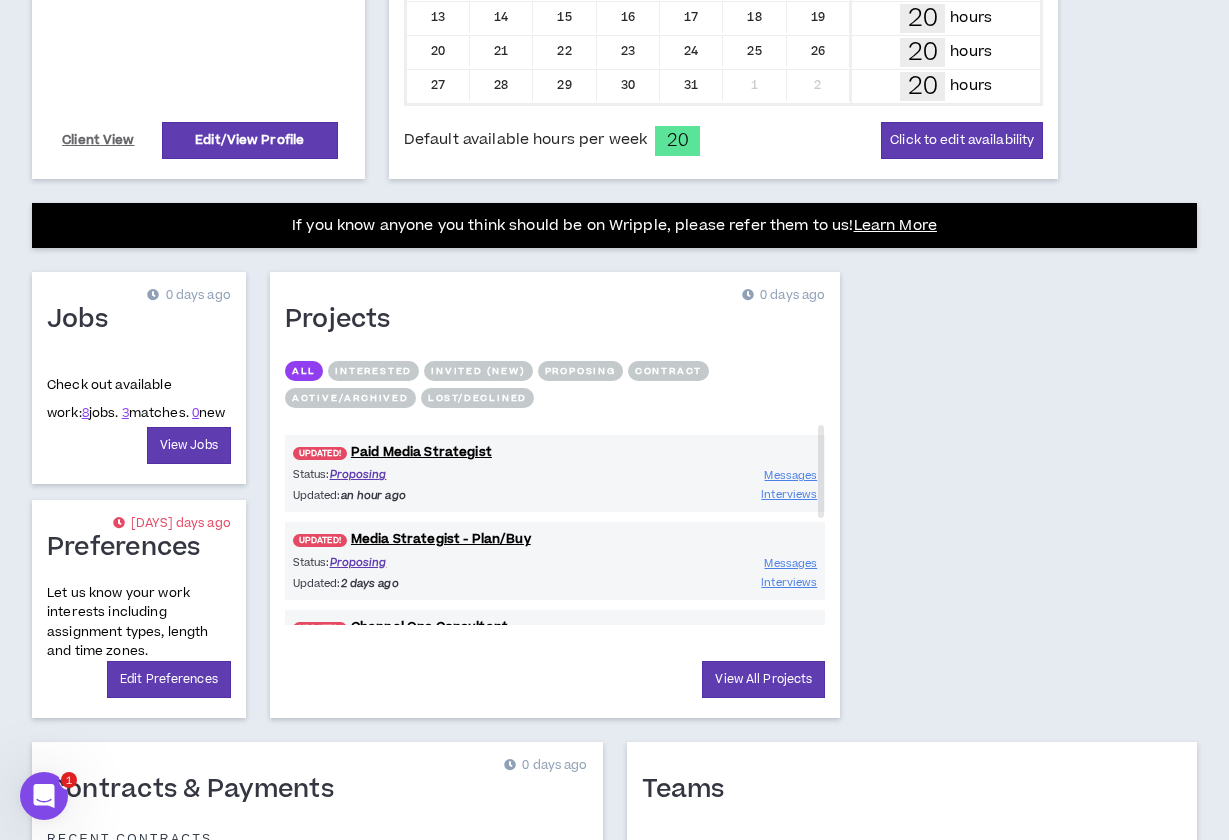 scroll, scrollTop: 628, scrollLeft: 0, axis: vertical 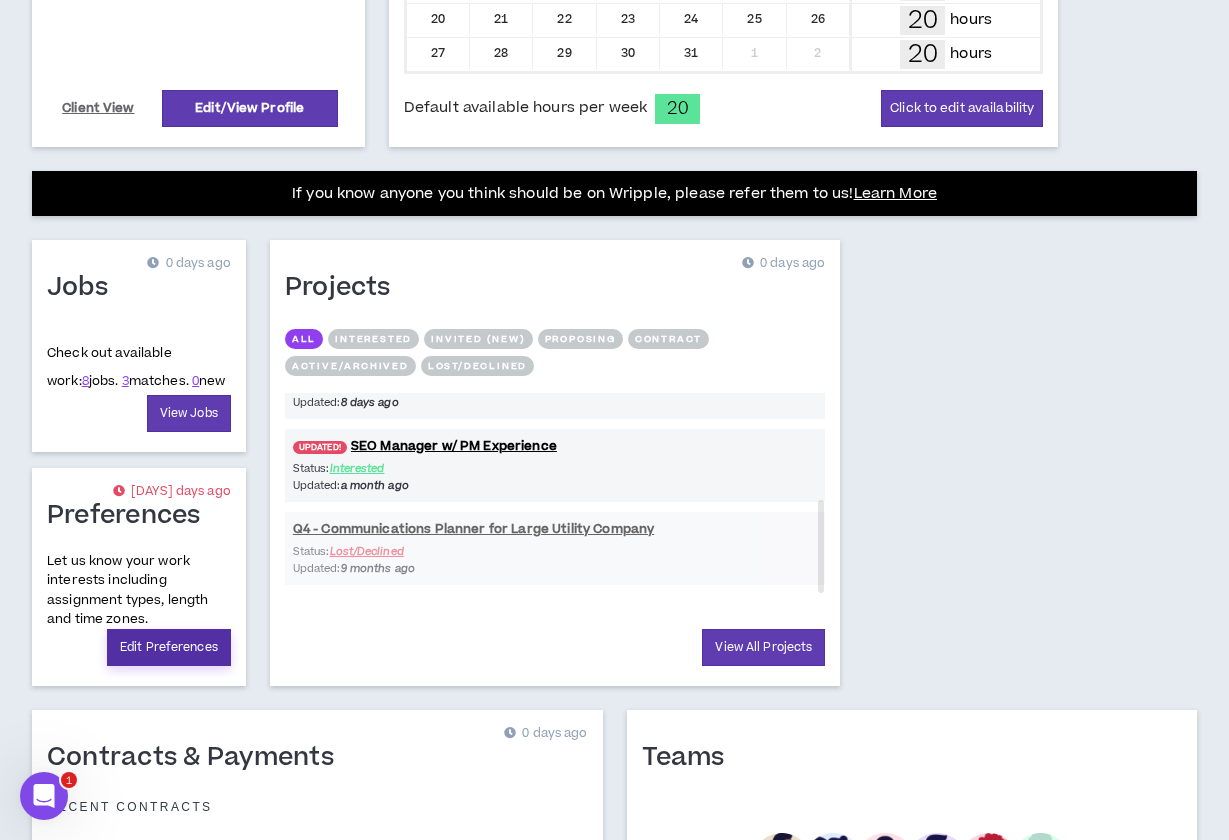 click on "Edit Preferences" at bounding box center [169, 647] 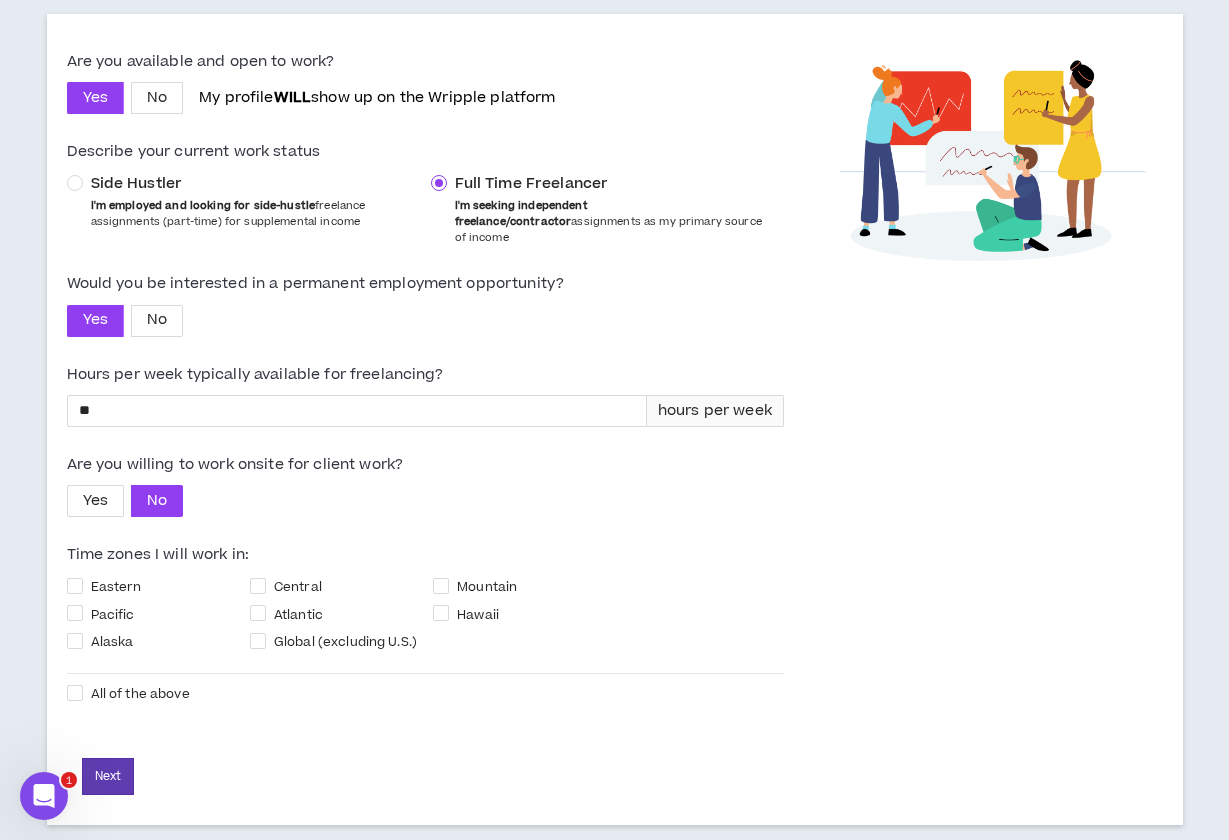 scroll, scrollTop: 214, scrollLeft: 0, axis: vertical 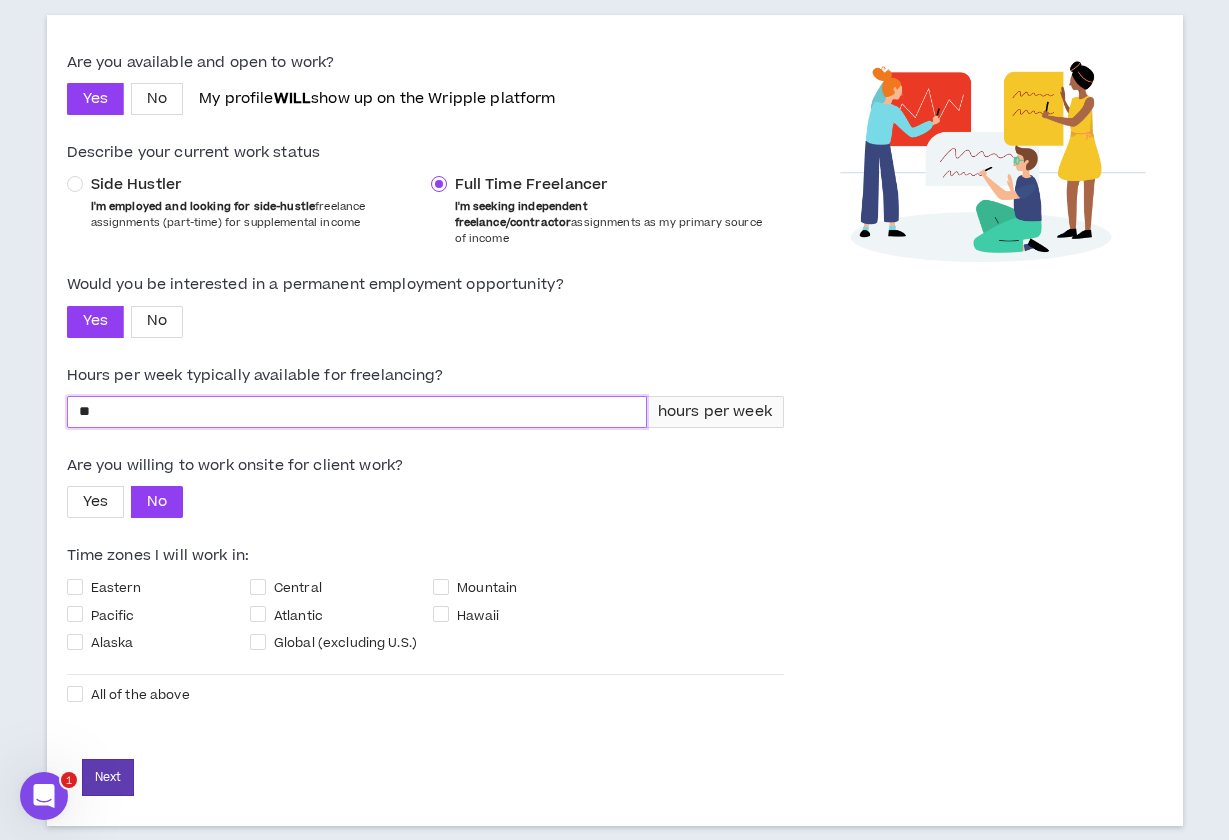 click on "**" at bounding box center (357, 412) 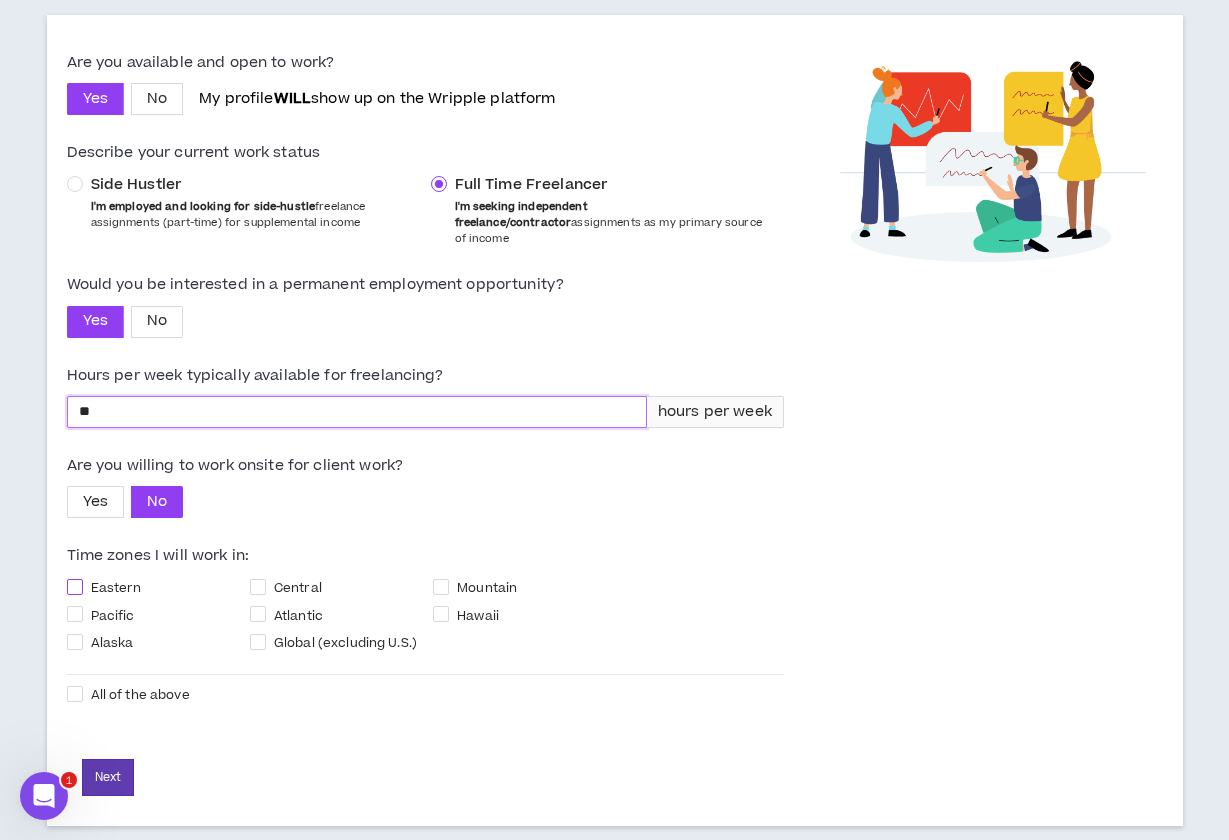 type on "**" 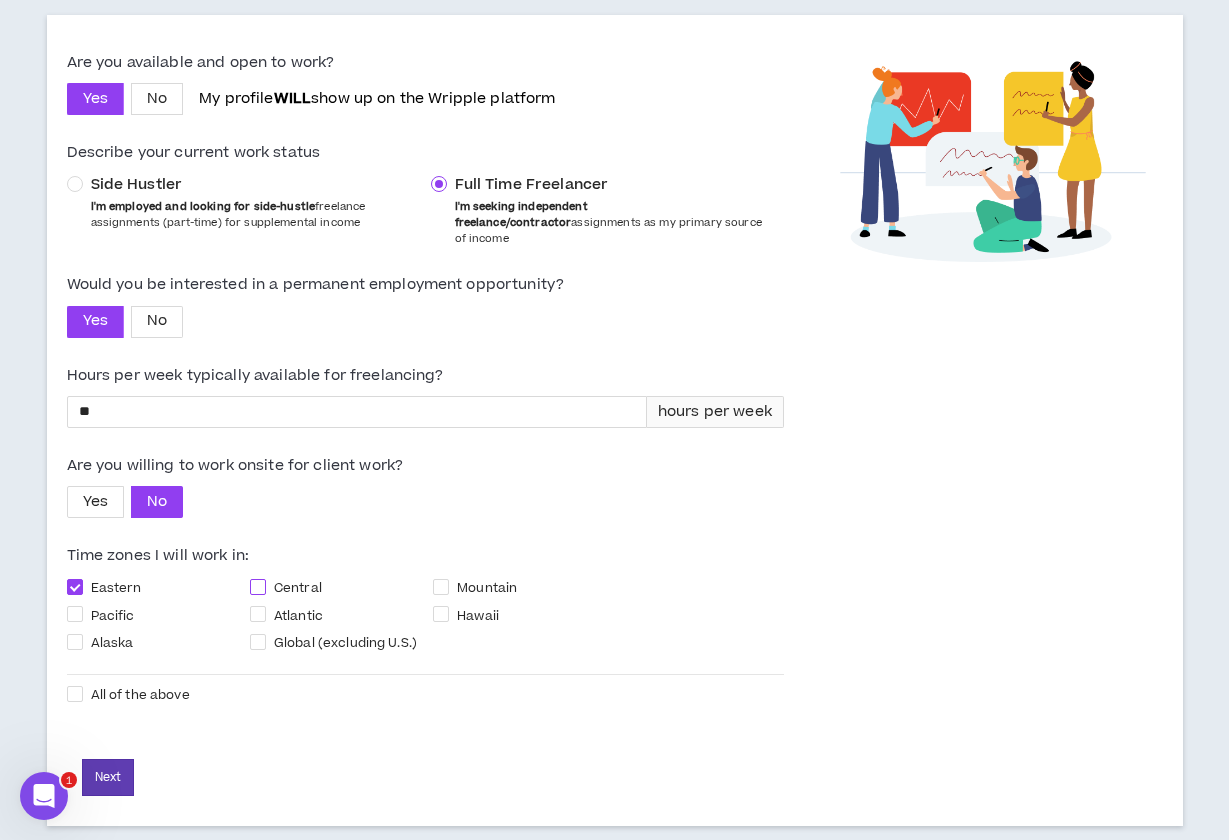 click on "Central" at bounding box center [298, 588] 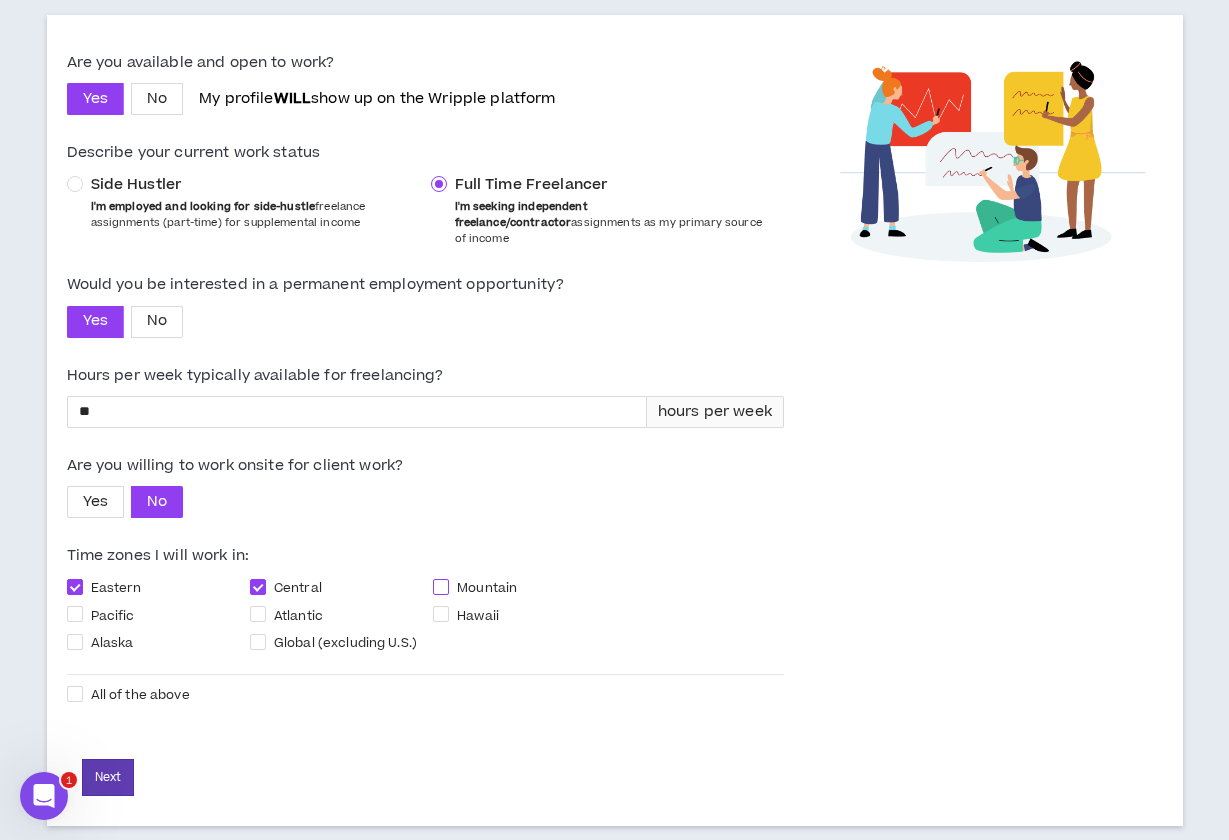 click on "Mountain" at bounding box center (487, 588) 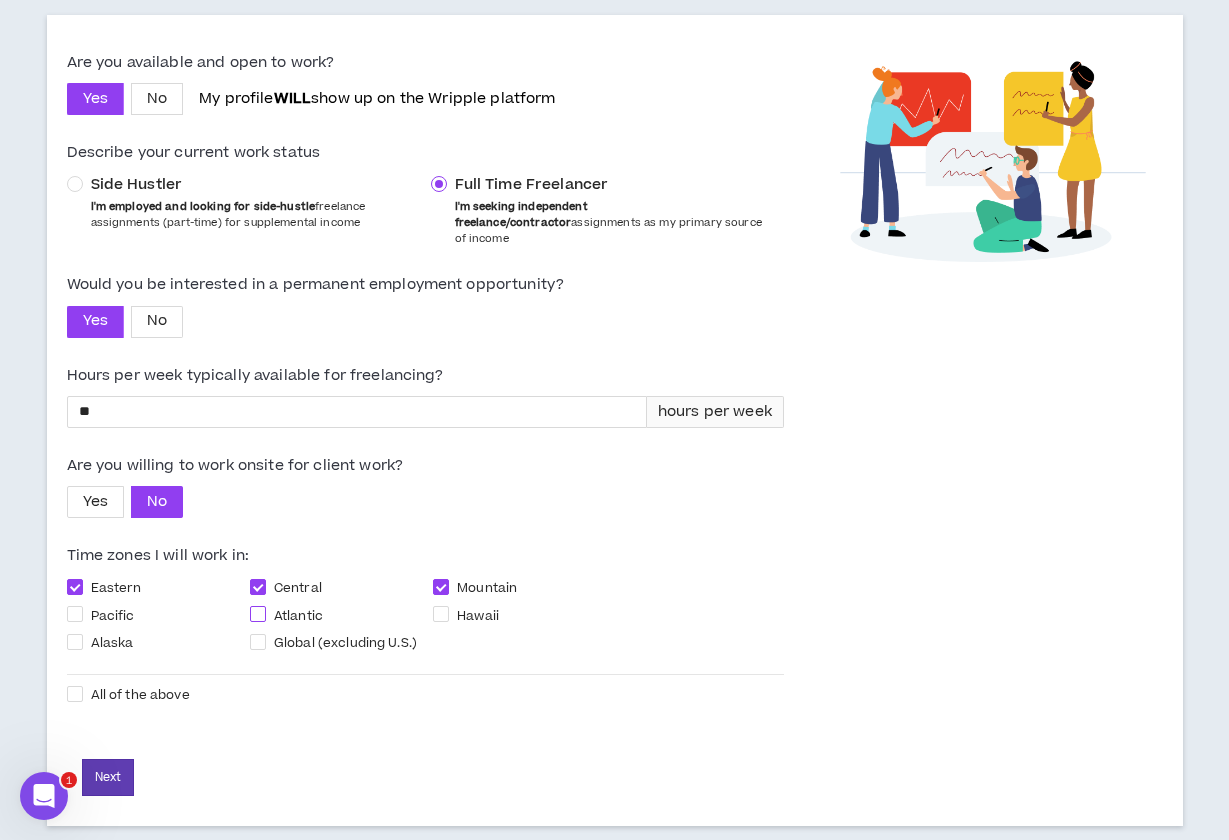 click on "Atlantic" at bounding box center [298, 616] 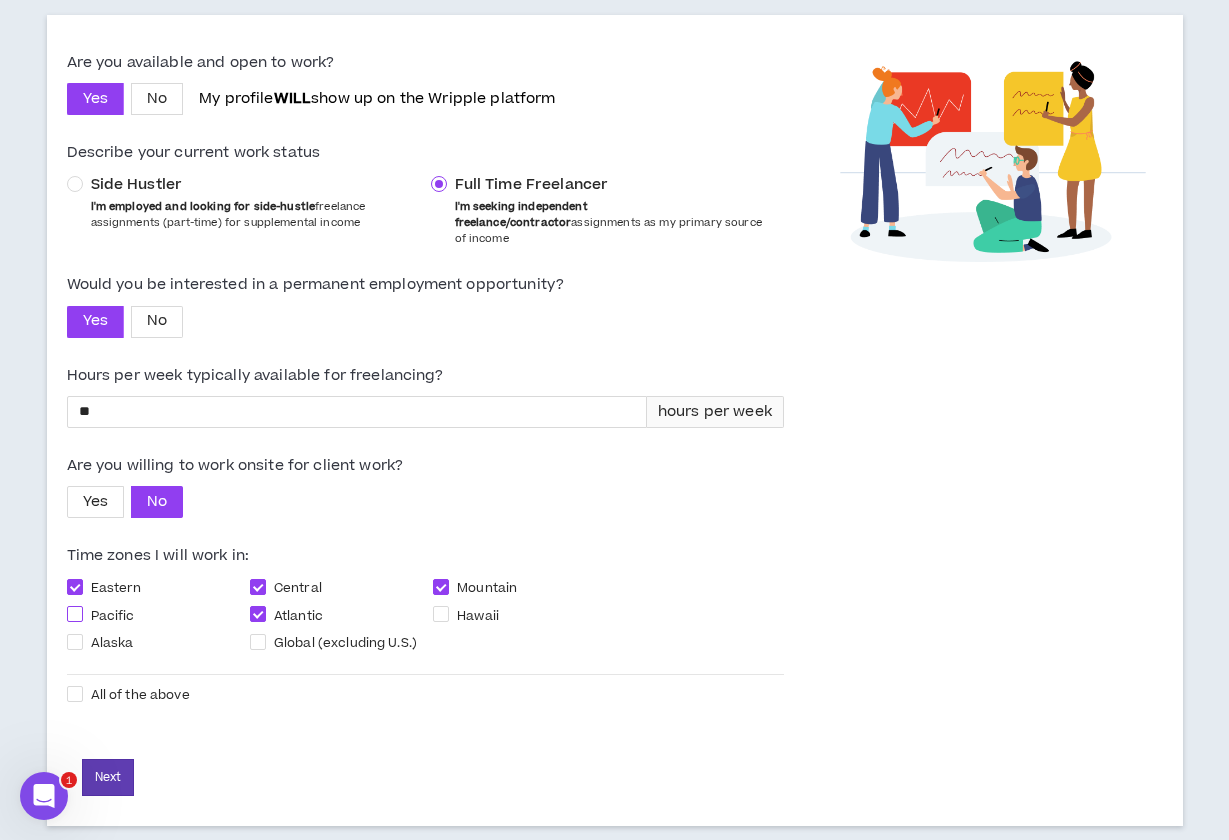 click on "Pacific" at bounding box center [113, 616] 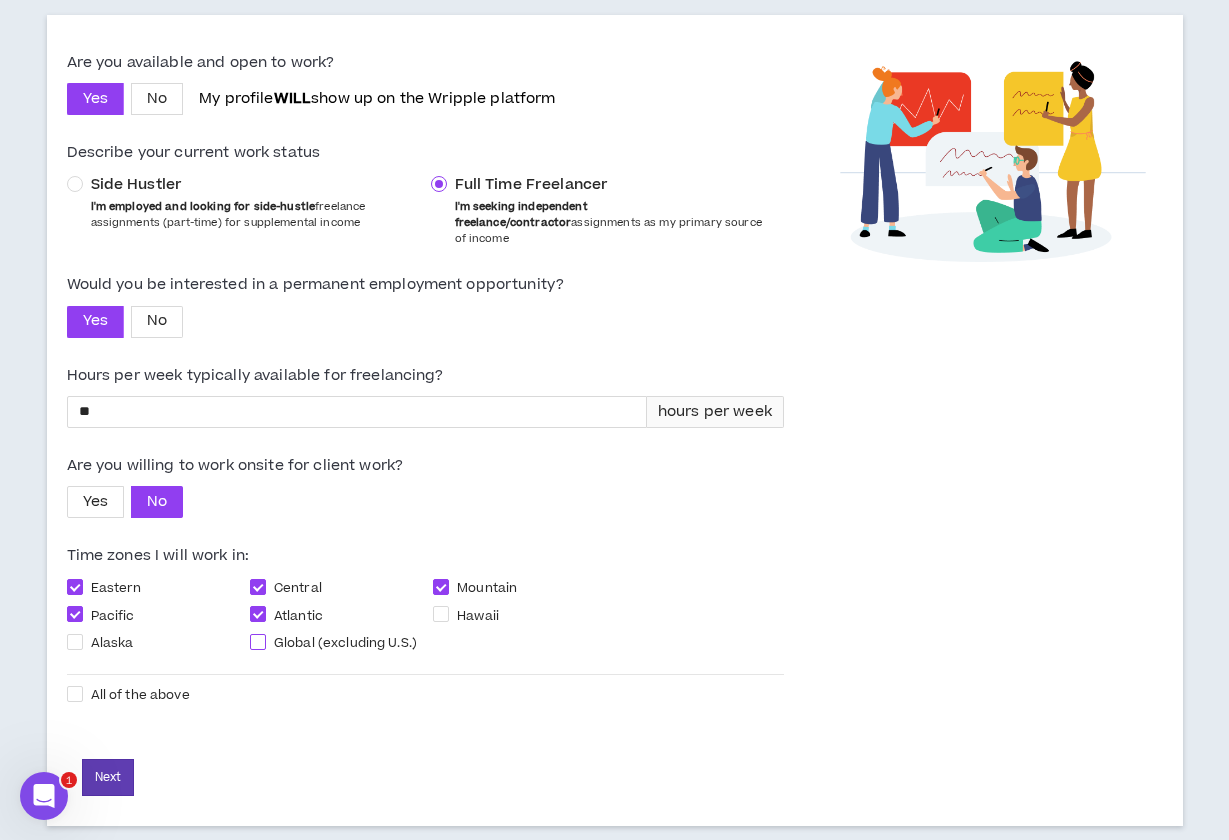 click on "Global (excluding U.S.)" at bounding box center (345, 643) 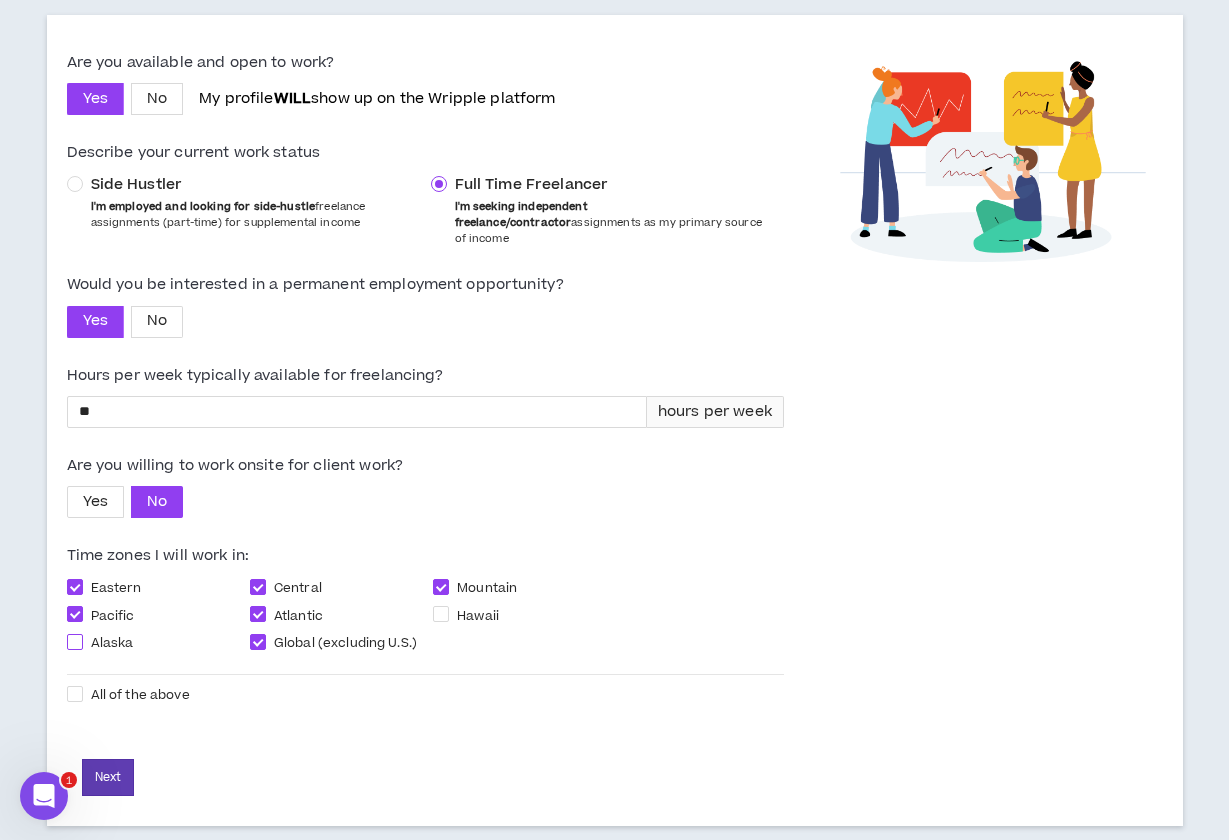 click on "Alaska" at bounding box center (112, 643) 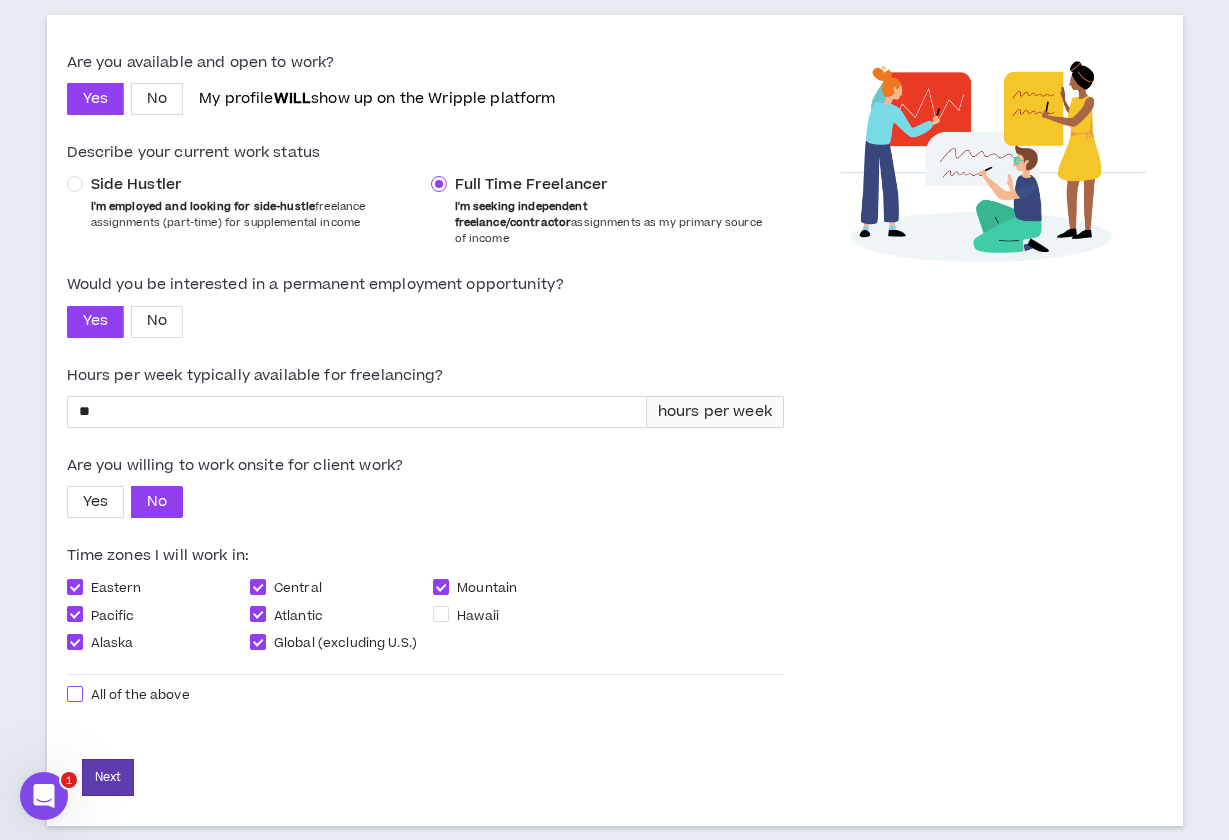 click at bounding box center [75, 694] 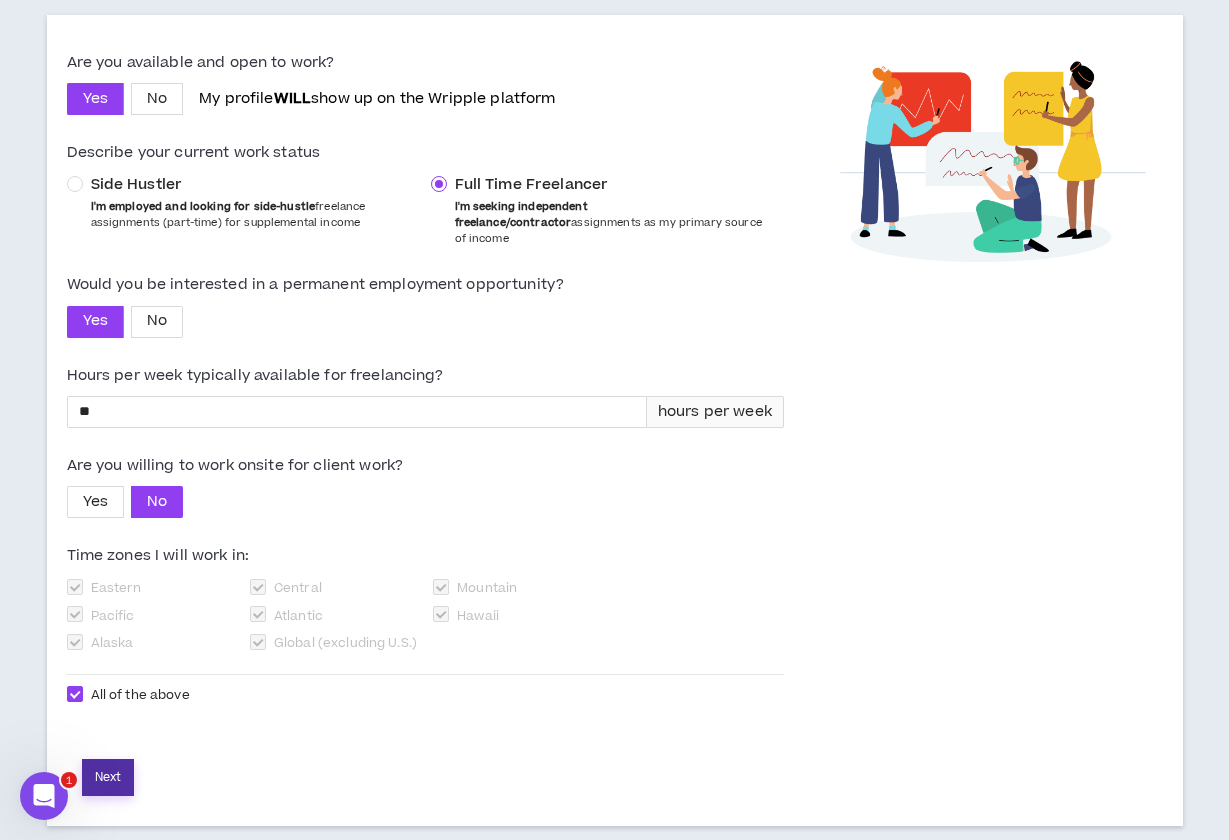 click on "Next" at bounding box center (108, 777) 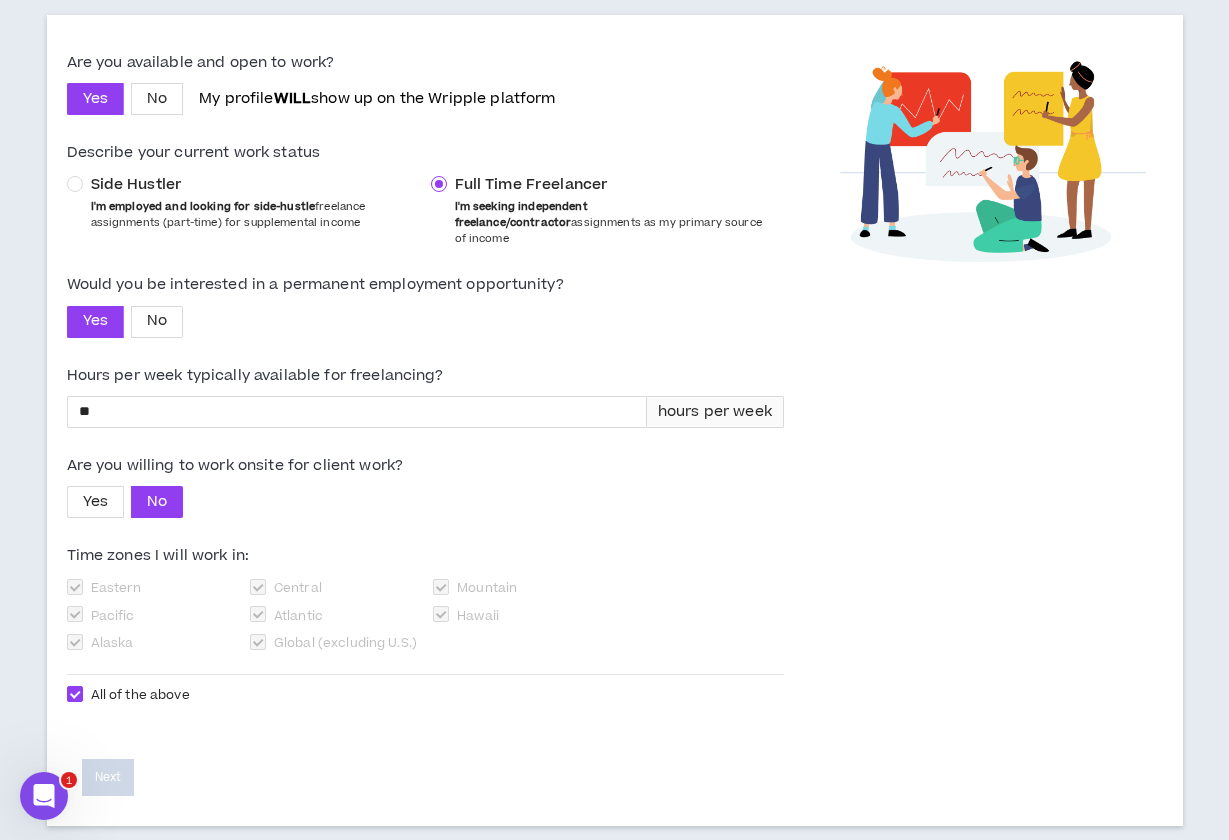 scroll, scrollTop: 15, scrollLeft: 0, axis: vertical 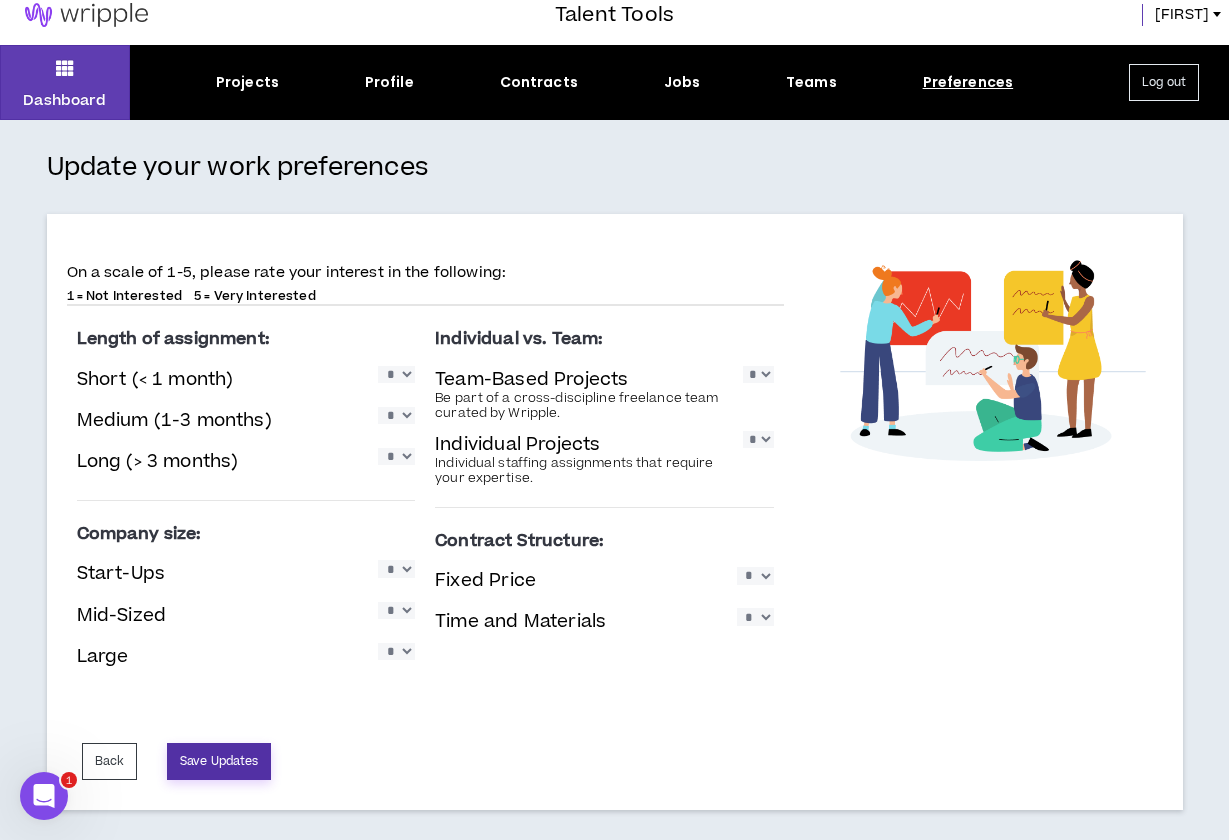 click on "Save Updates" at bounding box center (219, 761) 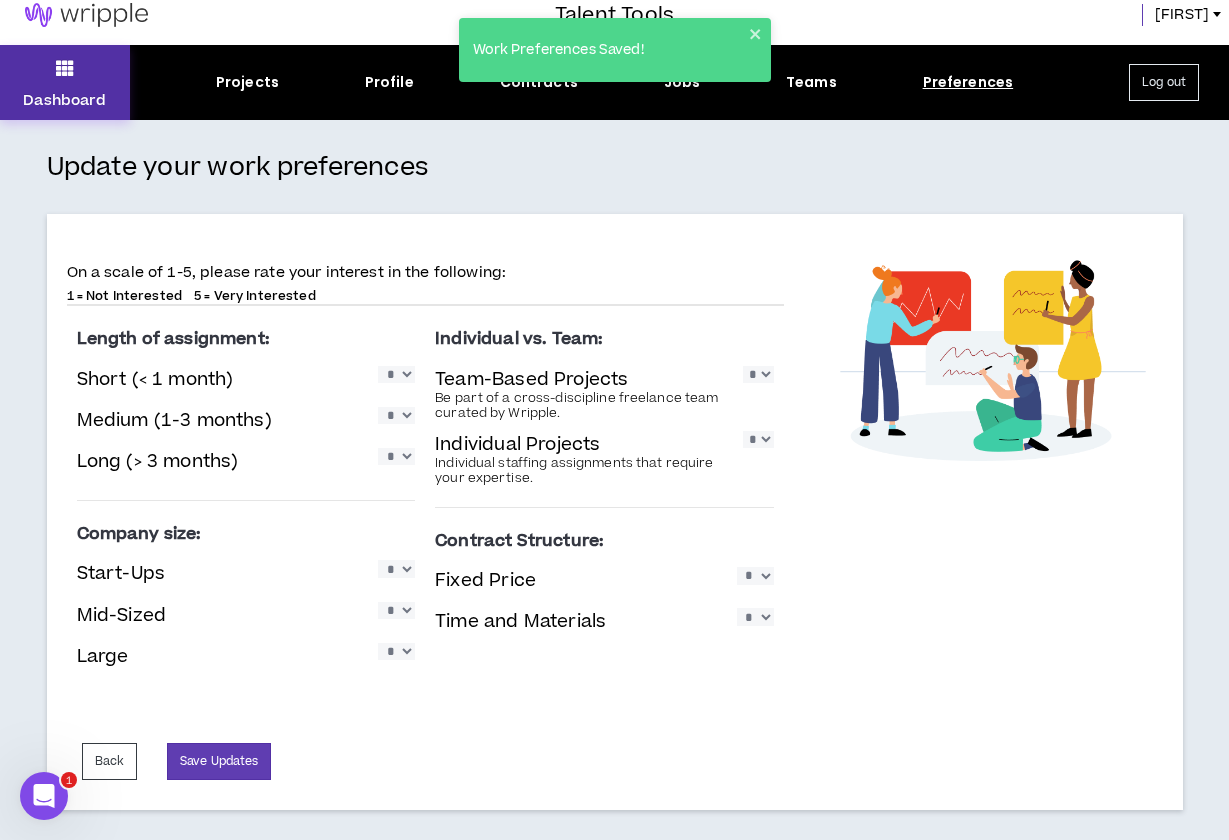 click at bounding box center [65, 68] 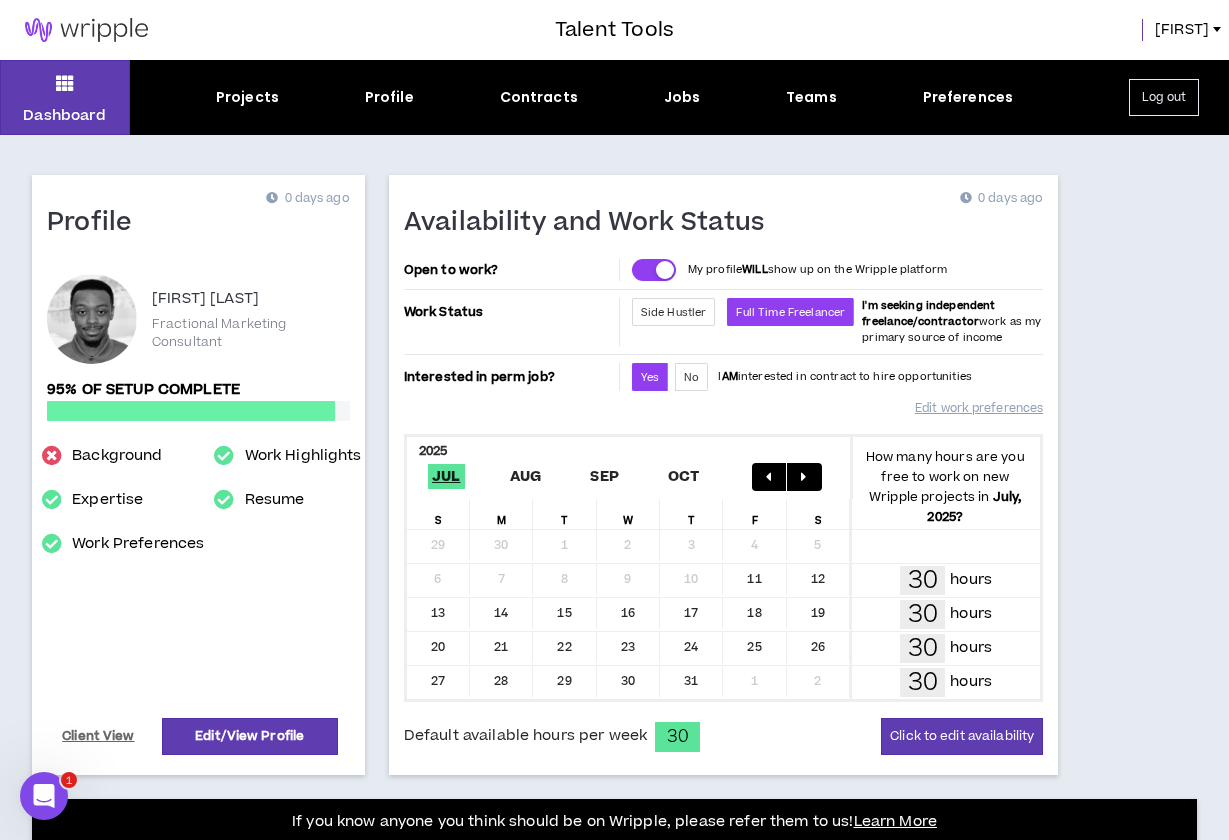 scroll, scrollTop: 0, scrollLeft: 0, axis: both 